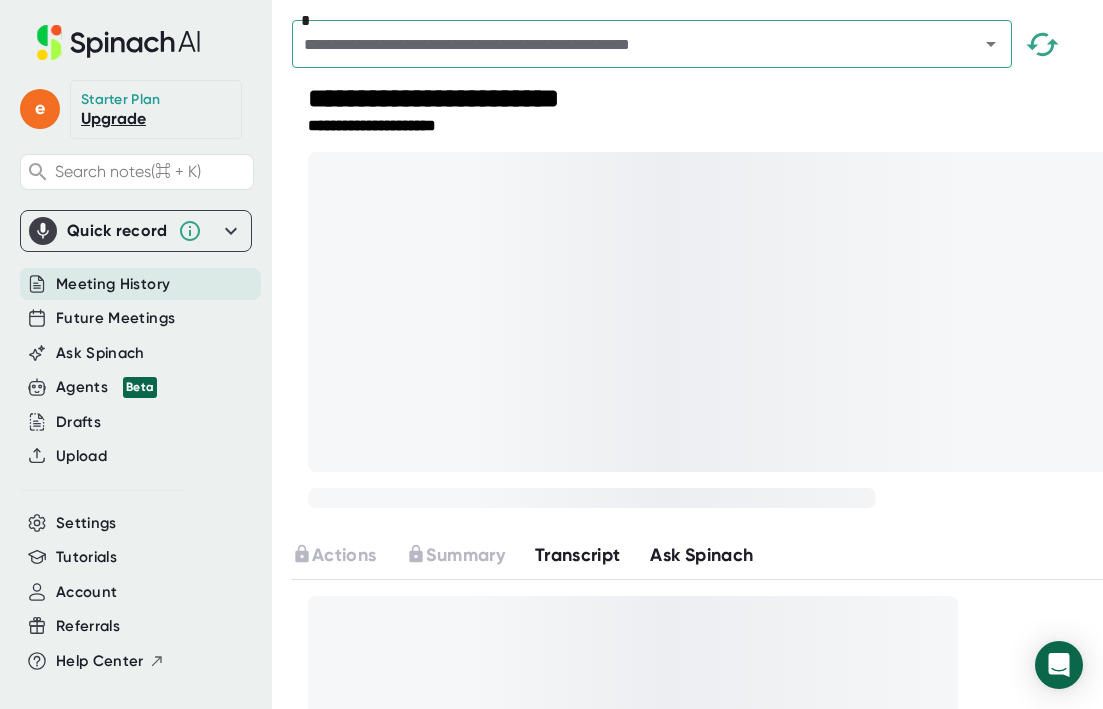 scroll, scrollTop: 0, scrollLeft: 0, axis: both 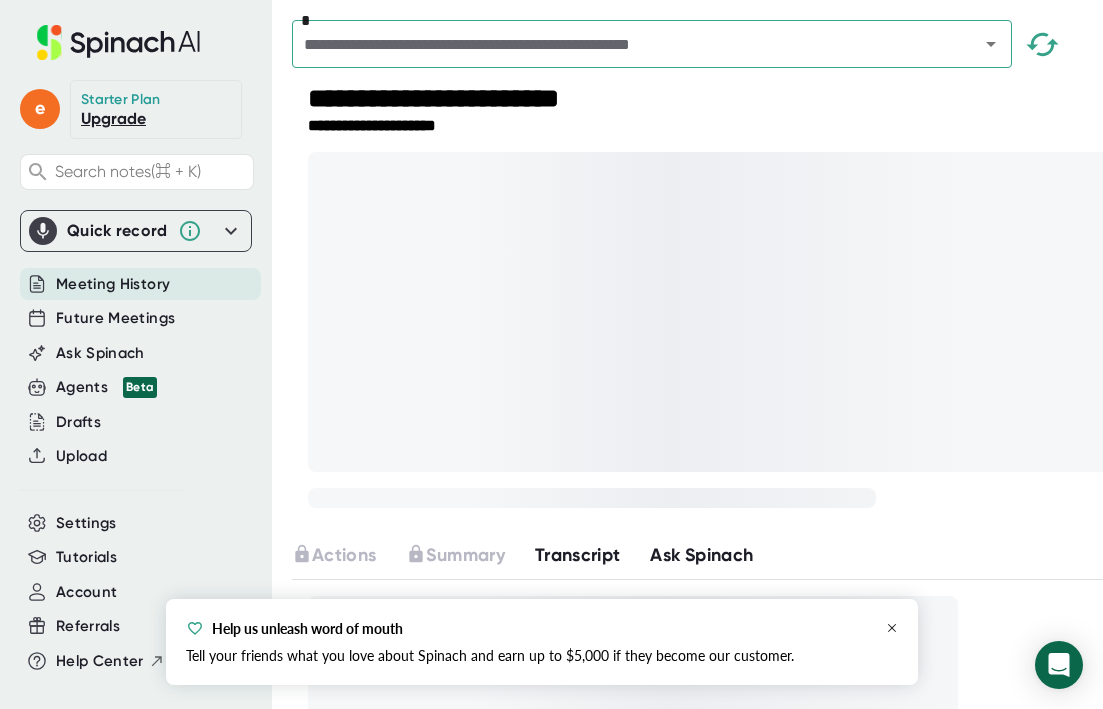 click 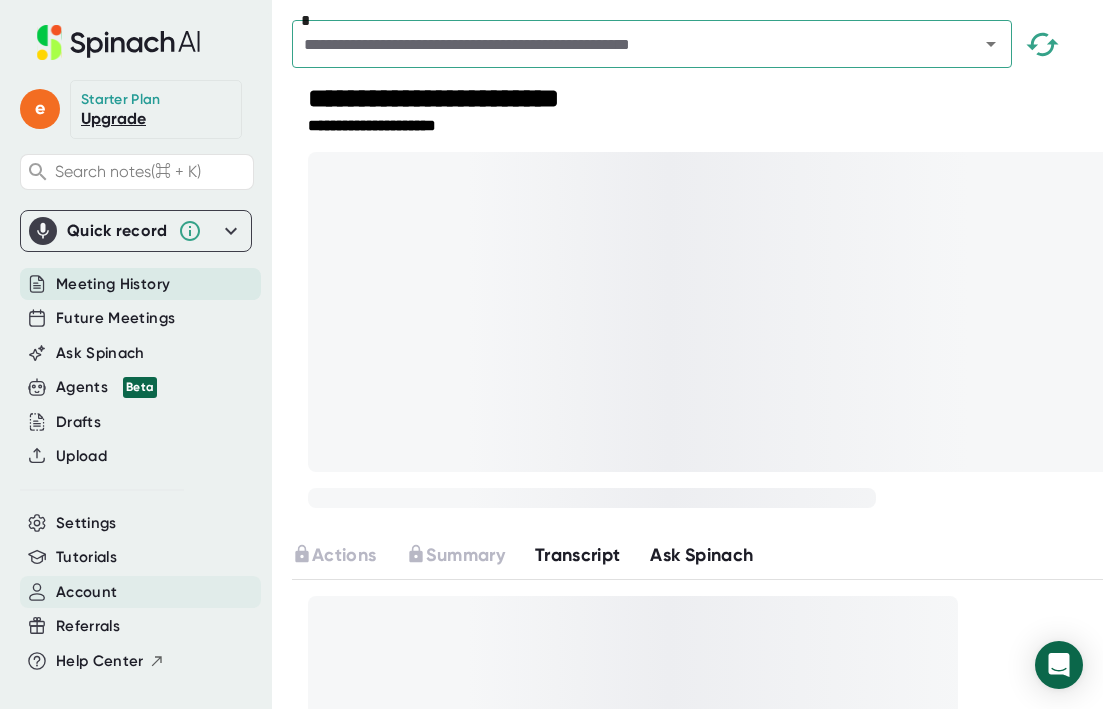 click on "Account" at bounding box center [86, 592] 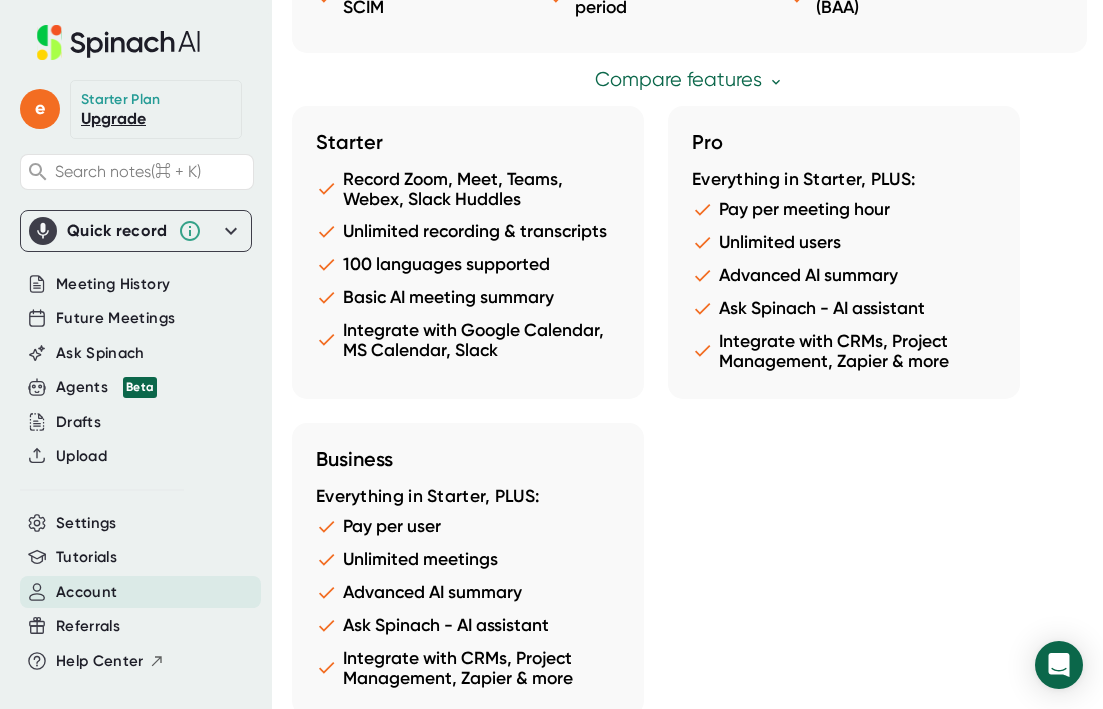 scroll, scrollTop: 1695, scrollLeft: 0, axis: vertical 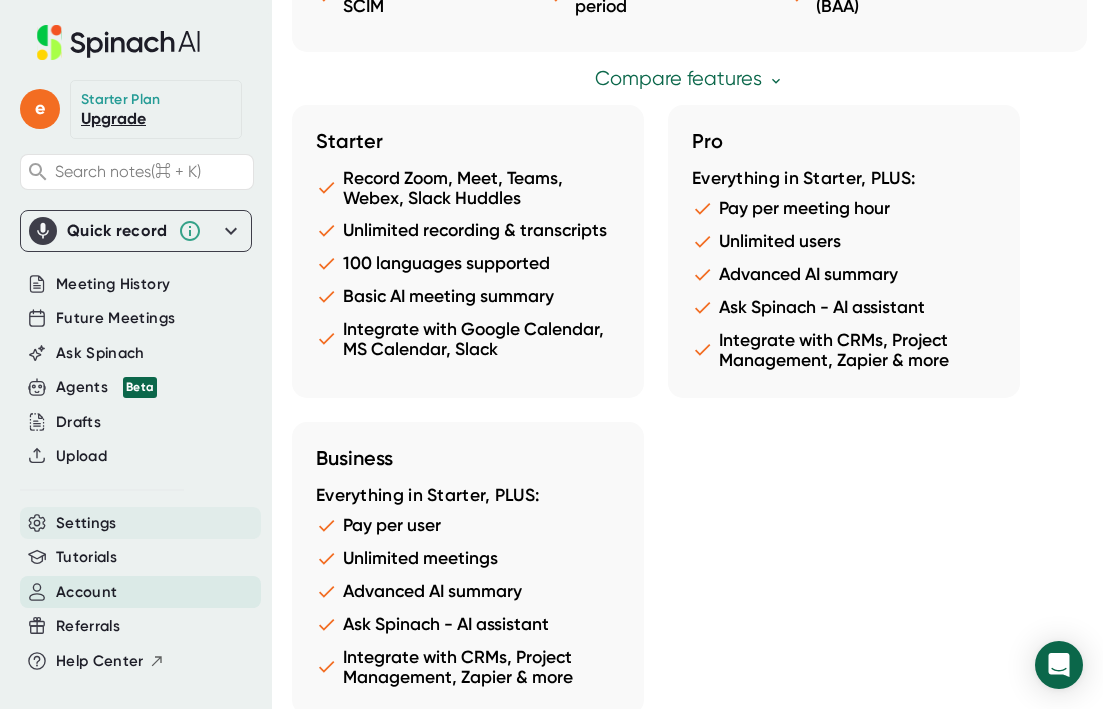 click on "Settings" at bounding box center [86, 523] 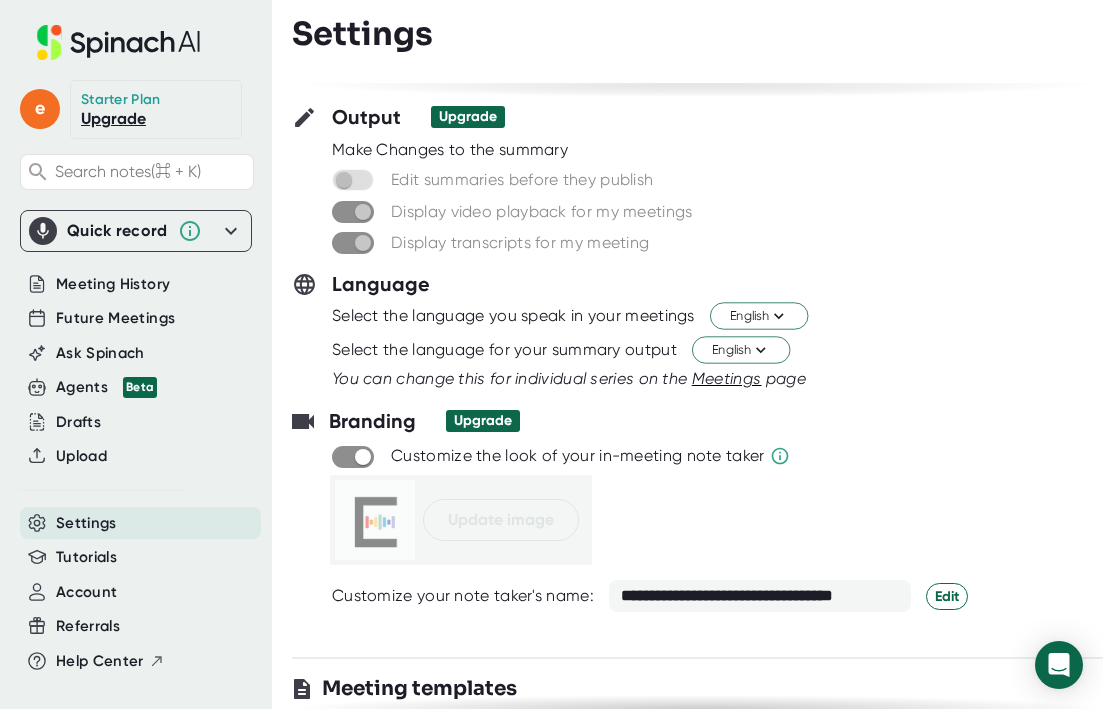 scroll, scrollTop: 0, scrollLeft: 0, axis: both 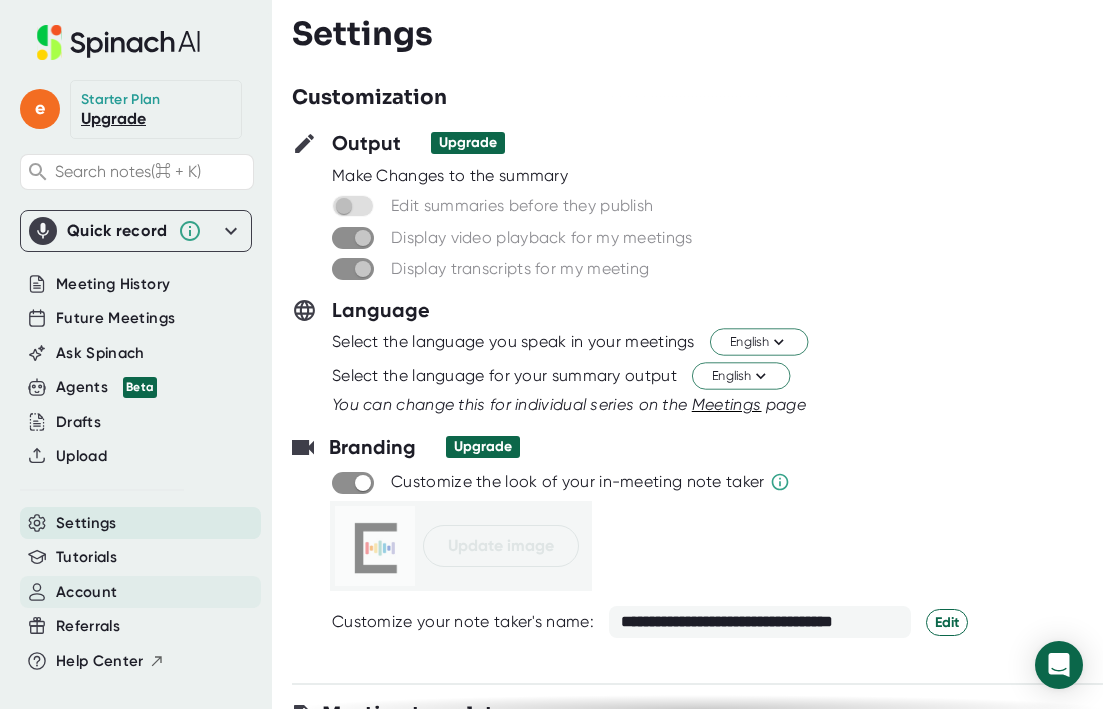 click on "Account" at bounding box center (86, 592) 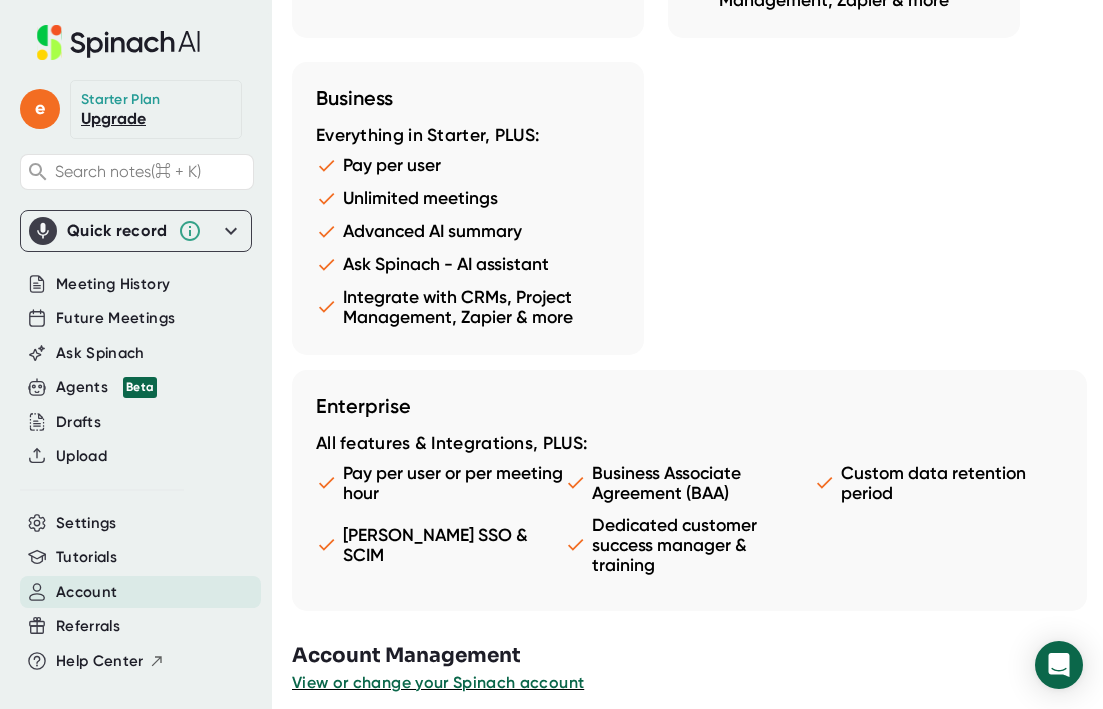 scroll, scrollTop: 2081, scrollLeft: 0, axis: vertical 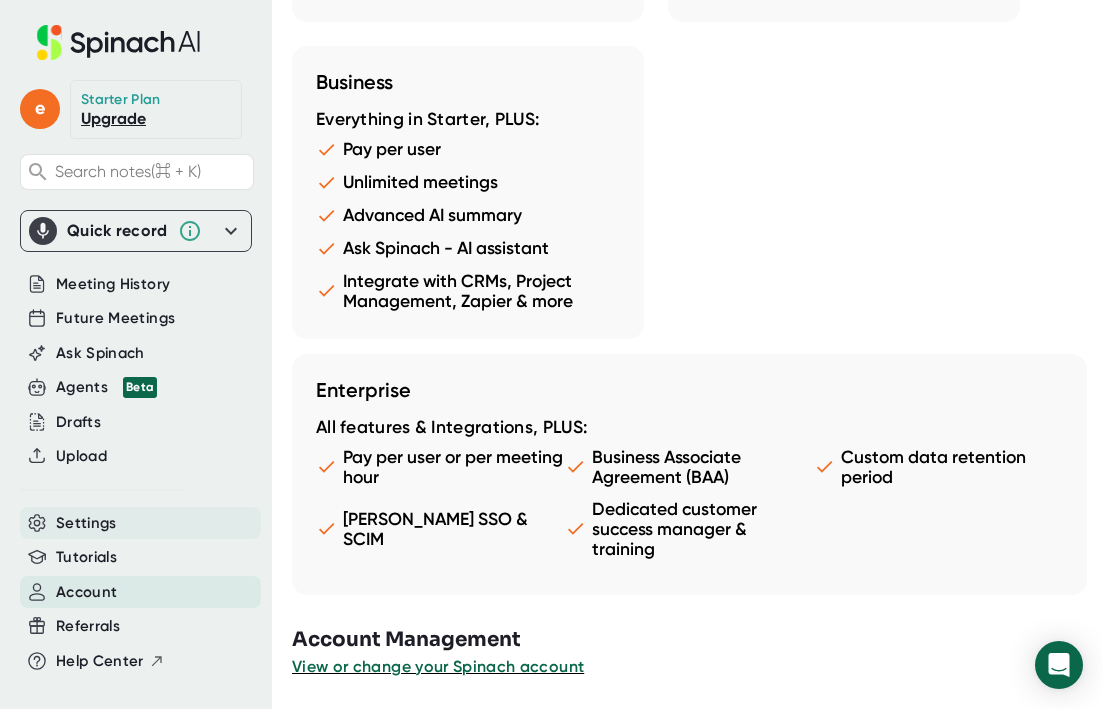 click on "Settings" at bounding box center (86, 523) 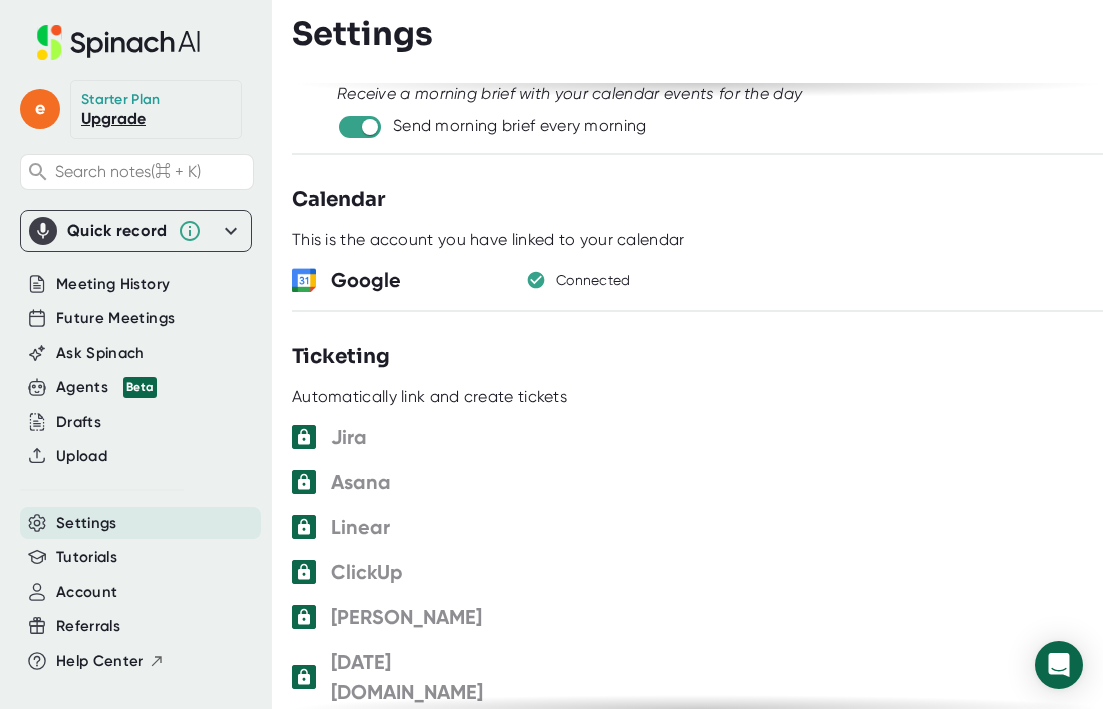scroll, scrollTop: 1040, scrollLeft: 0, axis: vertical 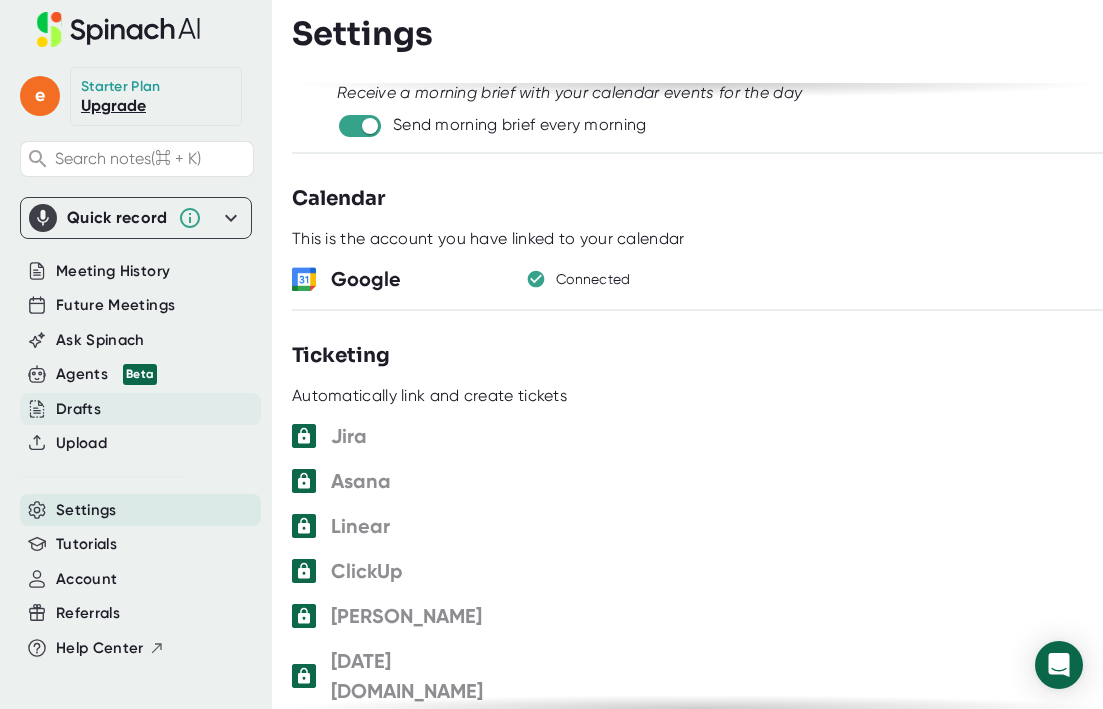 click on "Drafts" at bounding box center (78, 409) 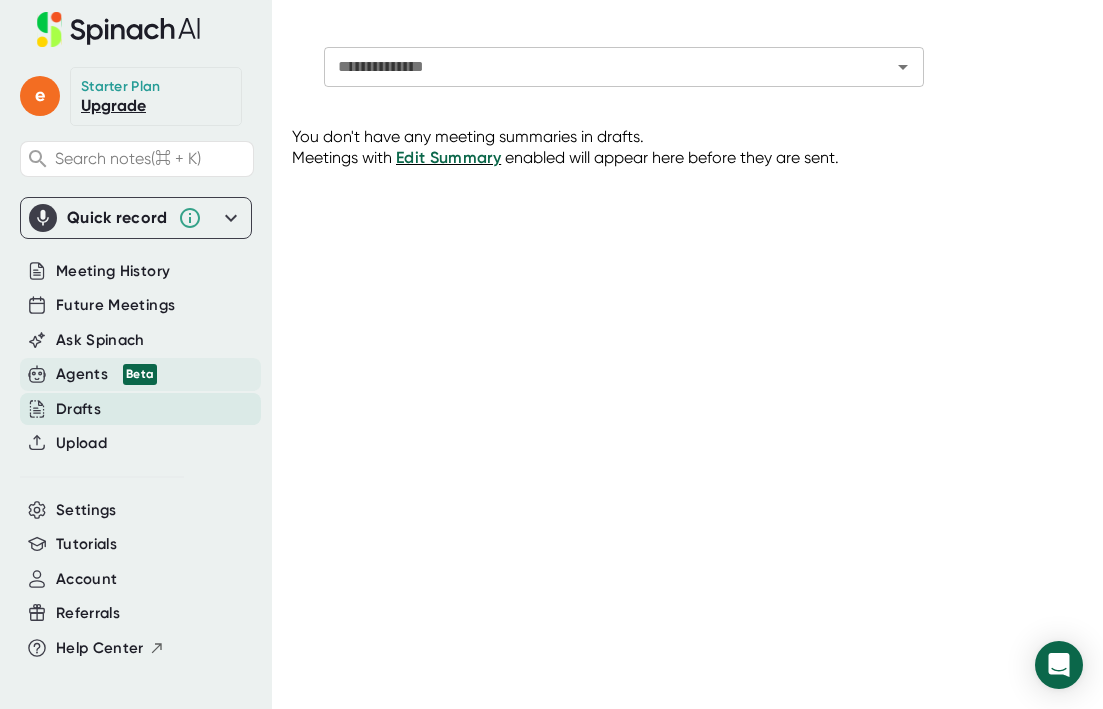 click on "Agents   Beta" at bounding box center (106, 374) 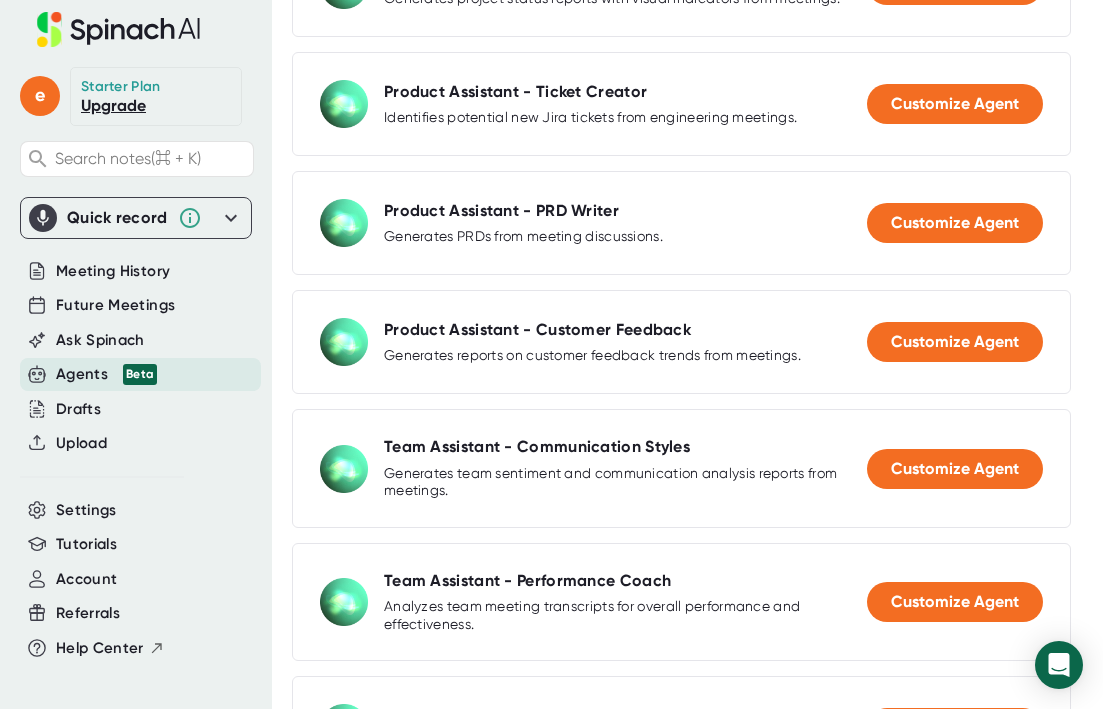 scroll, scrollTop: 220, scrollLeft: 0, axis: vertical 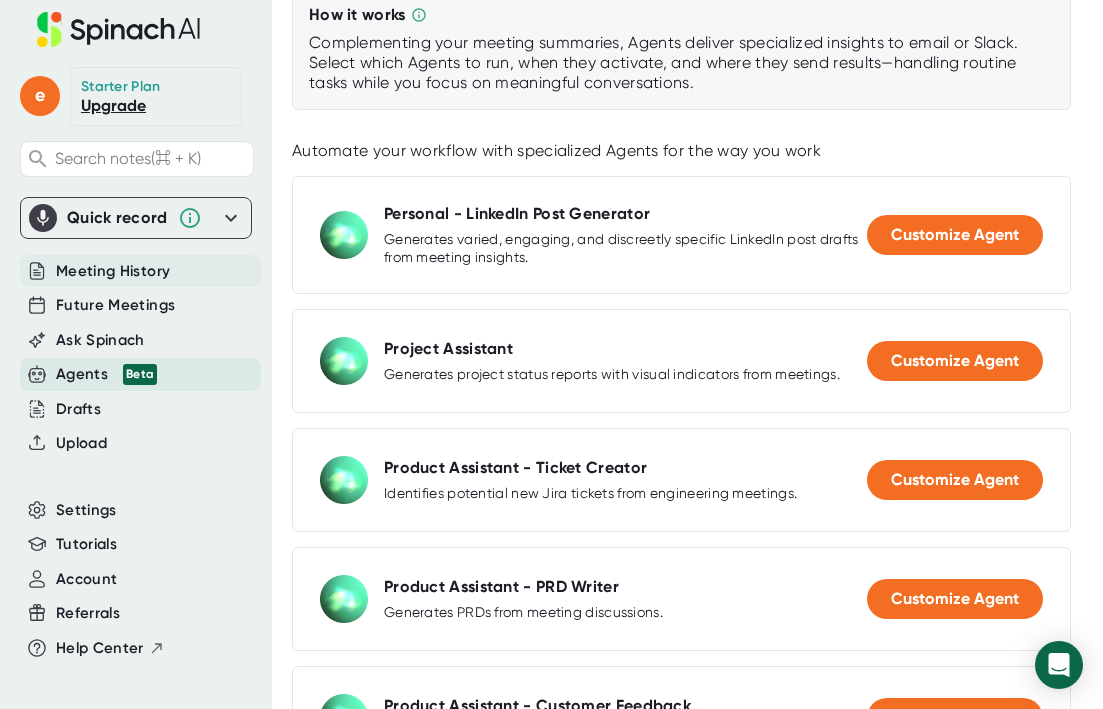 click on "Meeting History" at bounding box center [113, 271] 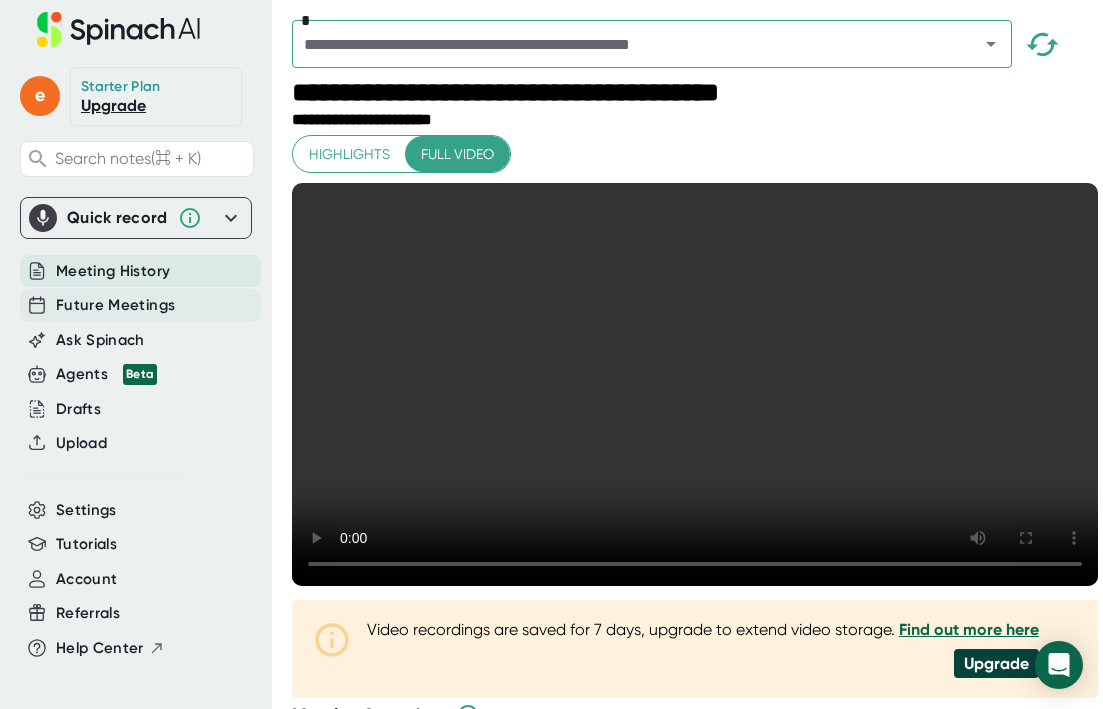 click on "Future Meetings" at bounding box center [115, 305] 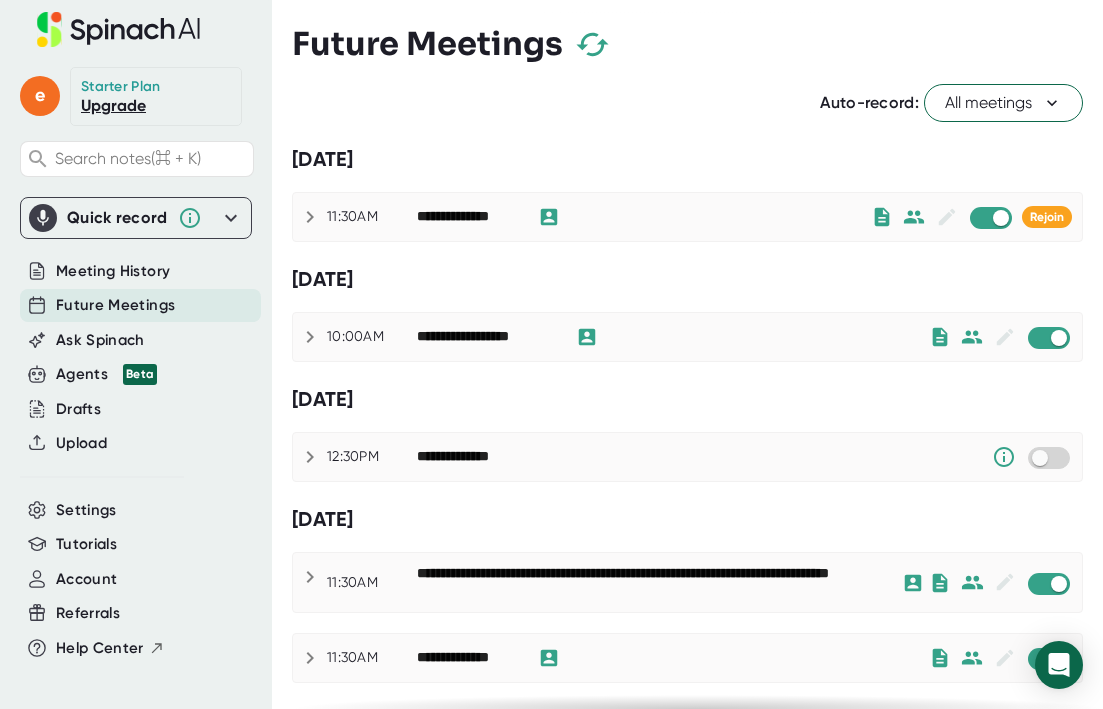 click on "Upgrade" at bounding box center (113, 105) 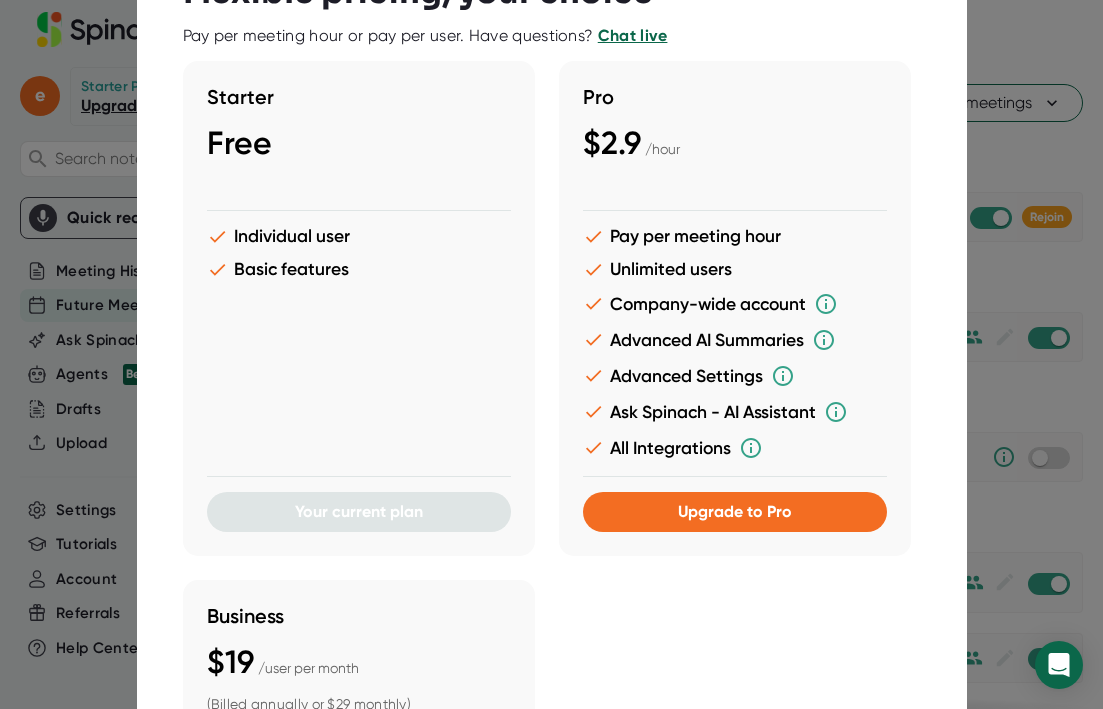 scroll, scrollTop: 0, scrollLeft: 0, axis: both 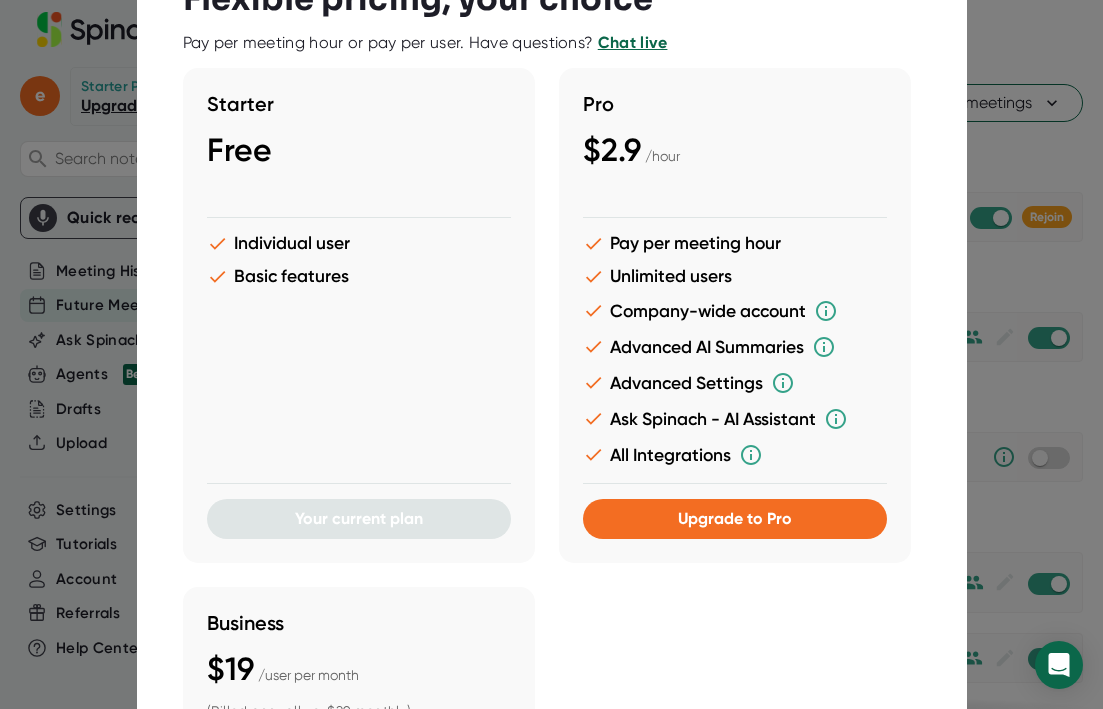click at bounding box center (551, 354) 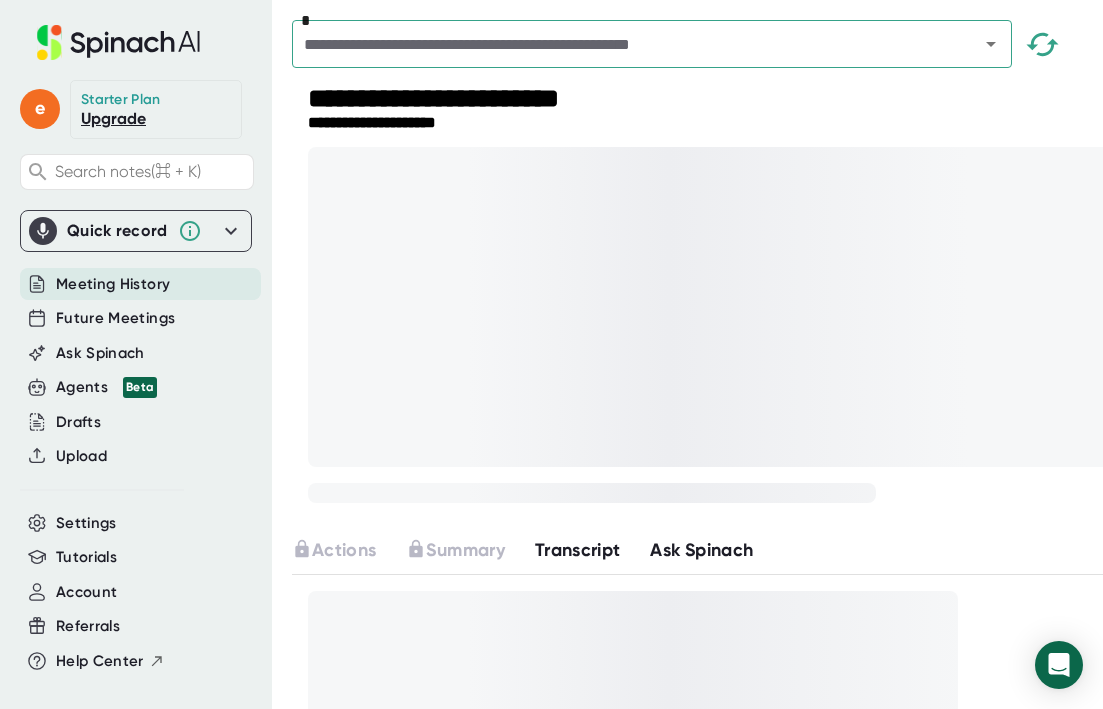 scroll, scrollTop: 0, scrollLeft: 0, axis: both 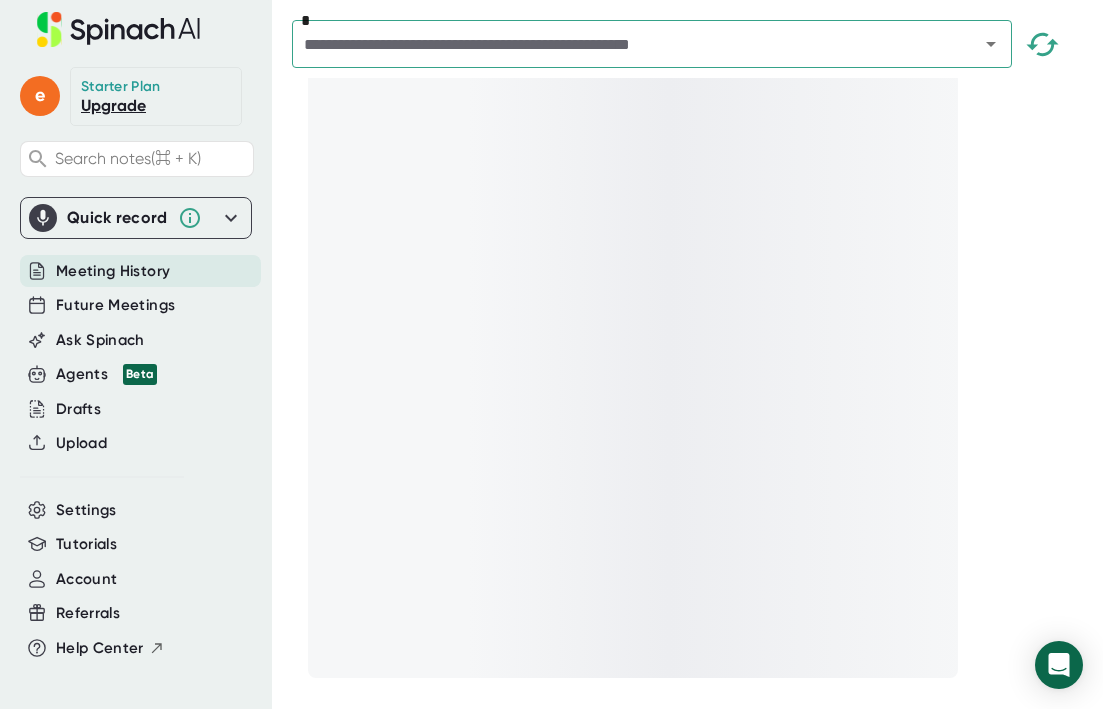 click on "Upgrade" at bounding box center [113, 105] 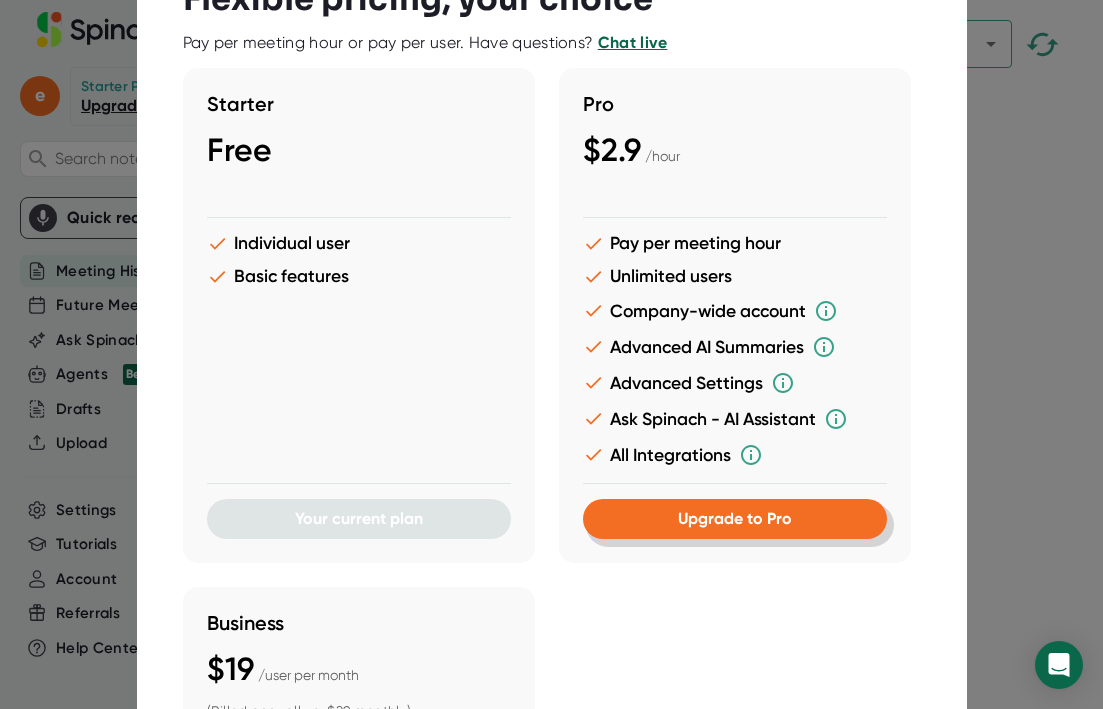scroll, scrollTop: 927, scrollLeft: 0, axis: vertical 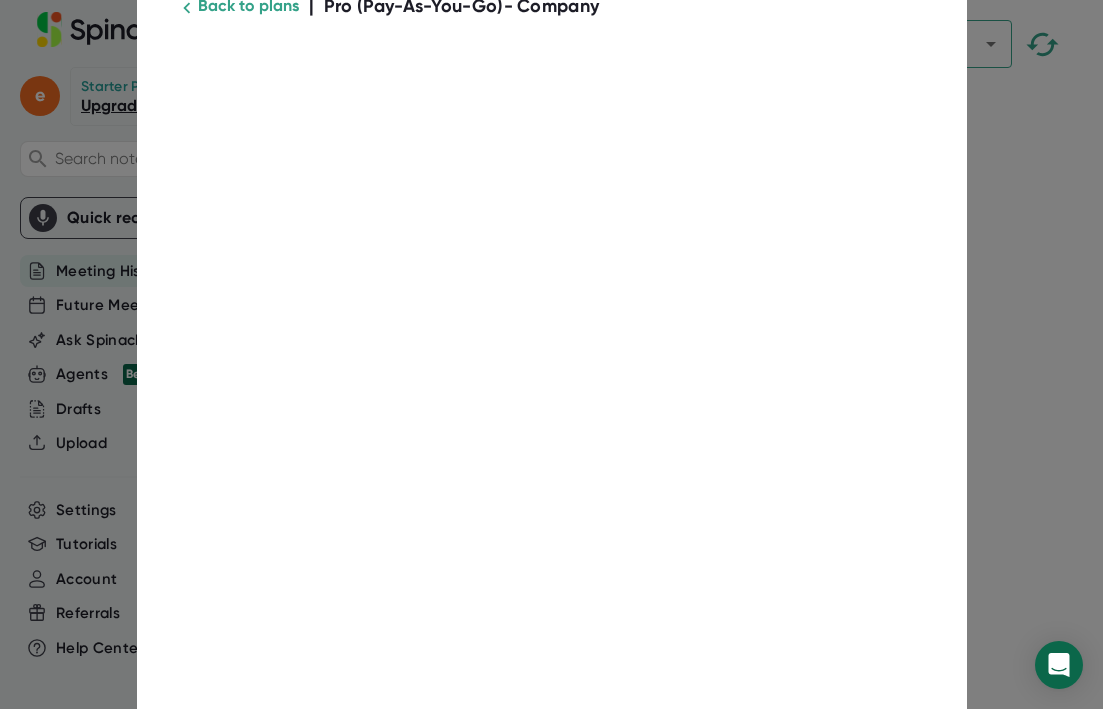 click at bounding box center [551, 354] 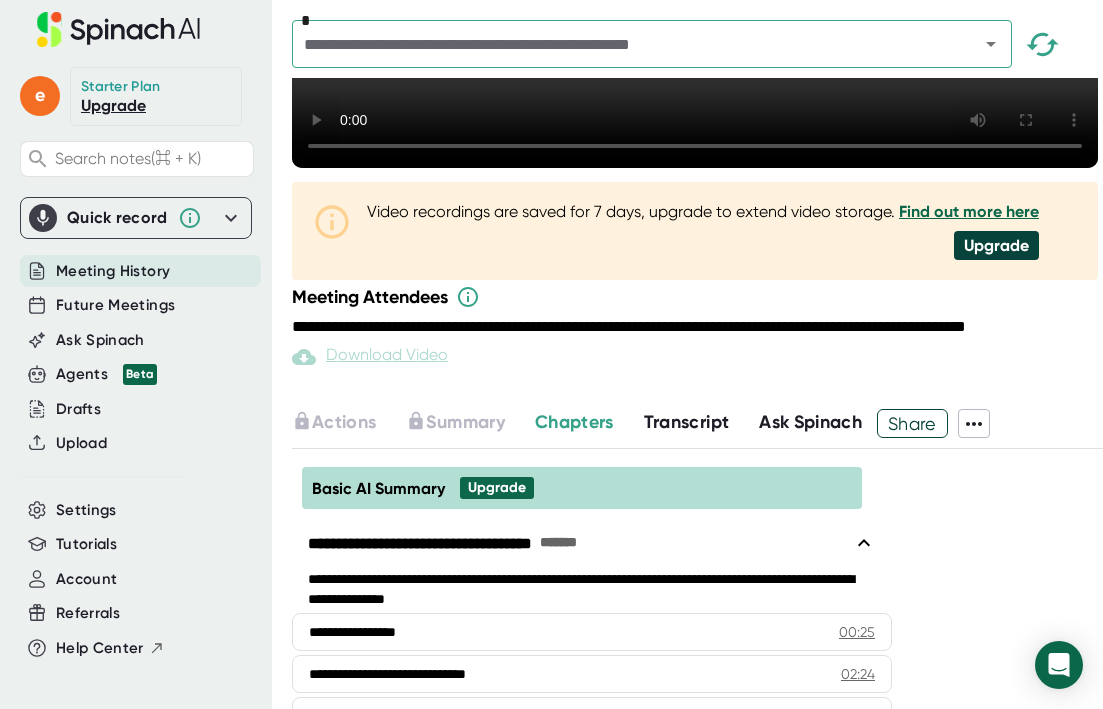 scroll, scrollTop: 415, scrollLeft: 0, axis: vertical 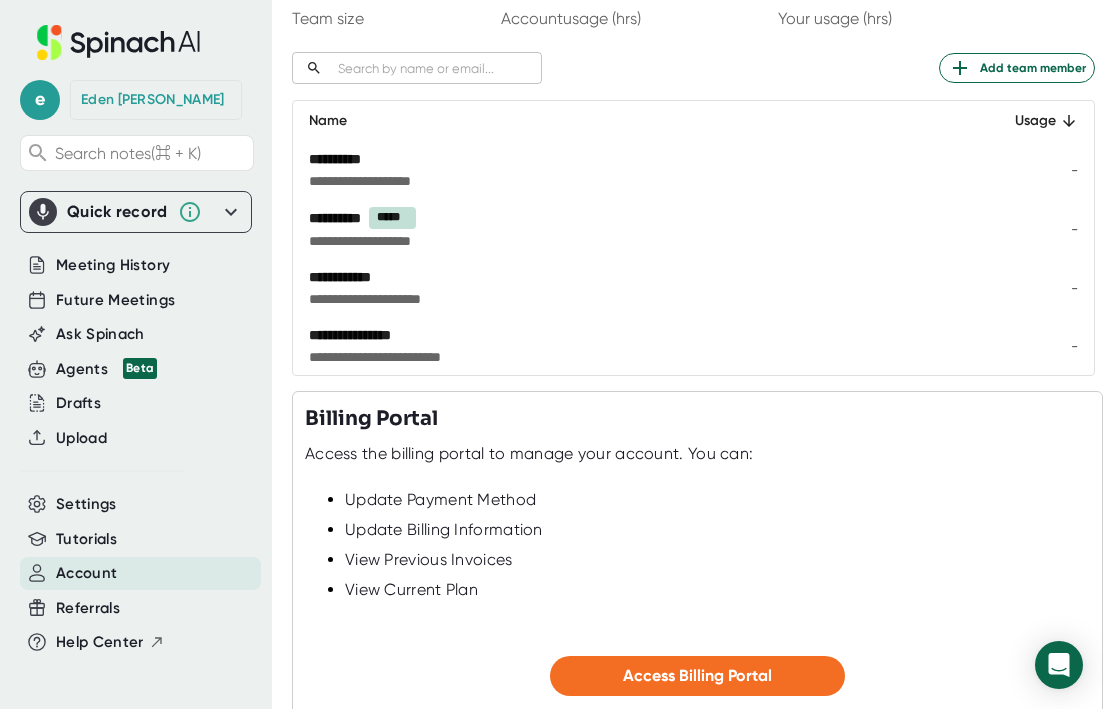 click on "-" at bounding box center [1034, 346] 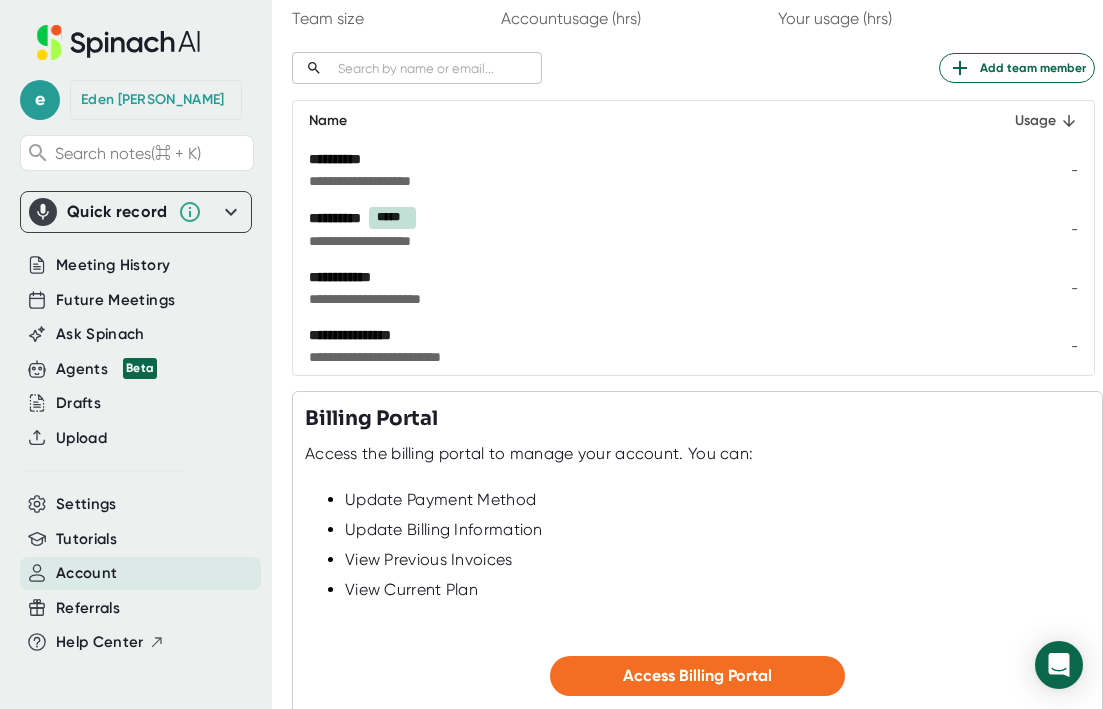 click on "Usage" at bounding box center [1034, 121] 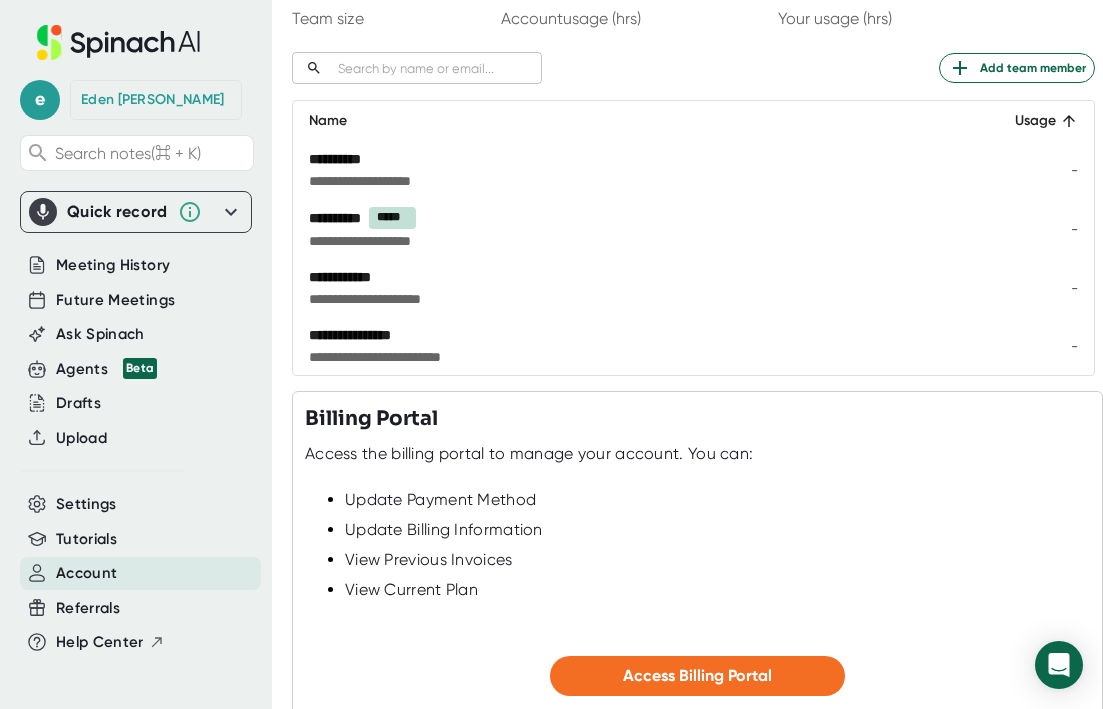click on "**********" at bounding box center [561, 357] 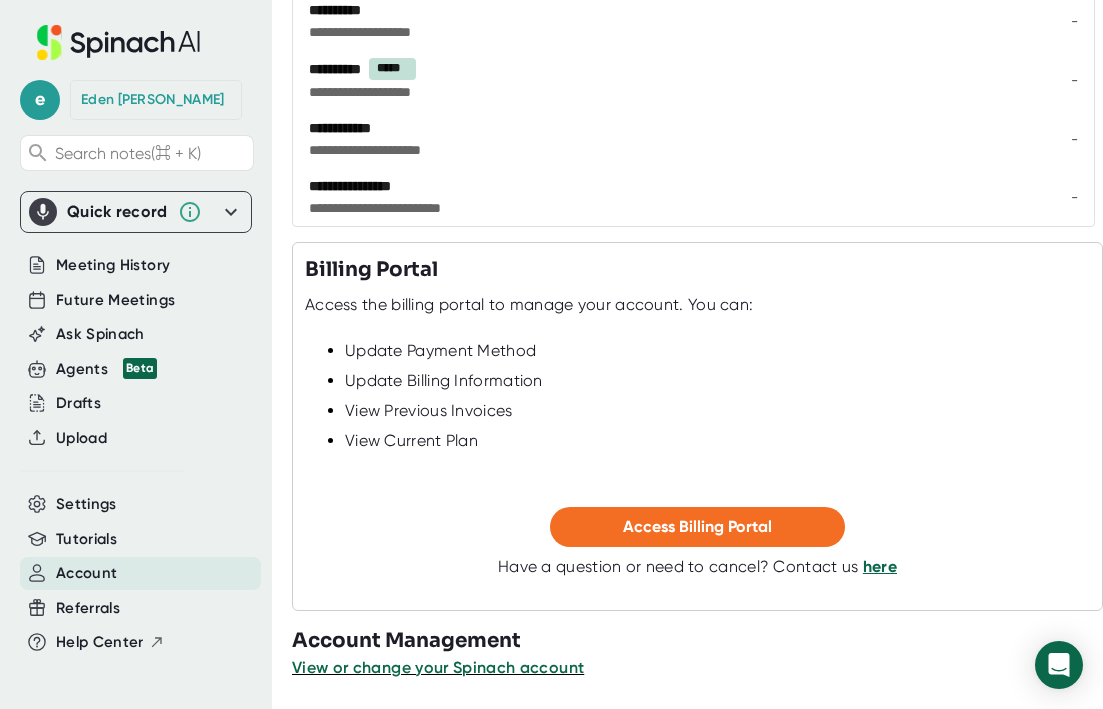 scroll, scrollTop: 395, scrollLeft: 0, axis: vertical 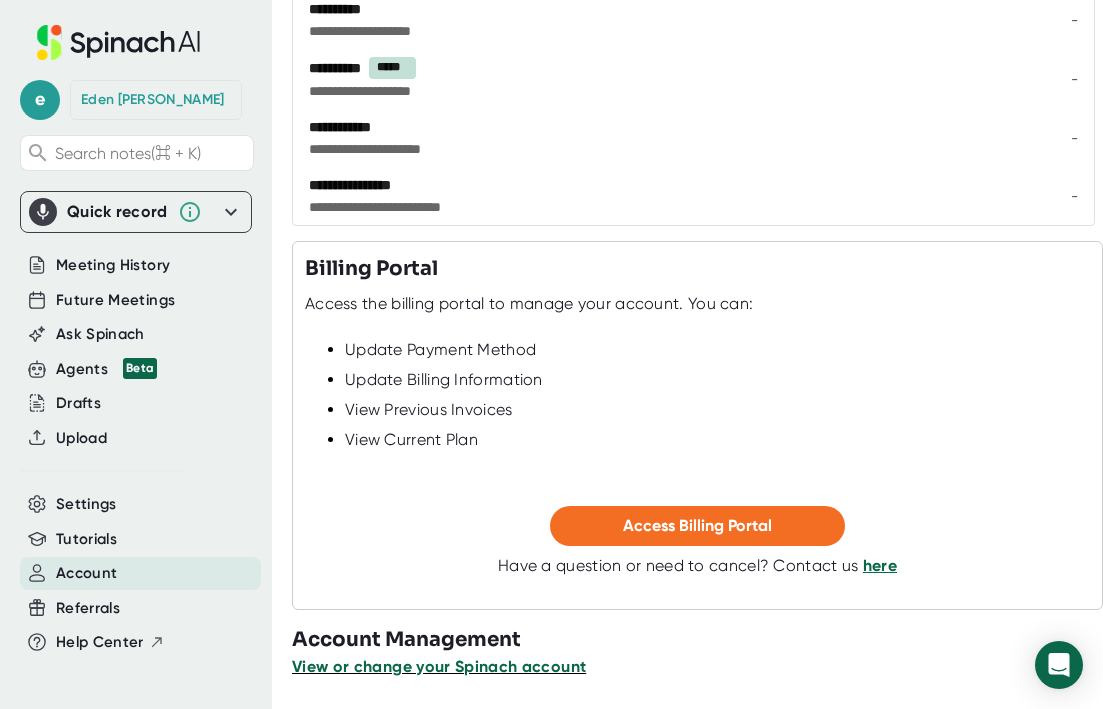 click on "View or change your Spinach account" at bounding box center (439, 666) 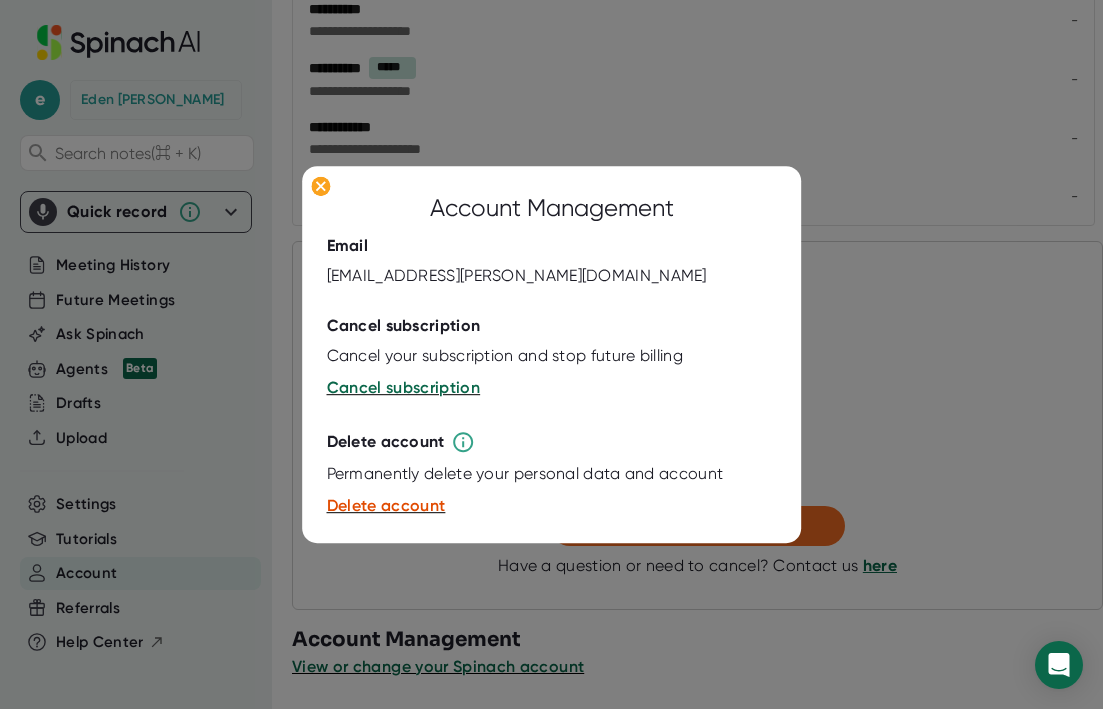 click at bounding box center (551, 354) 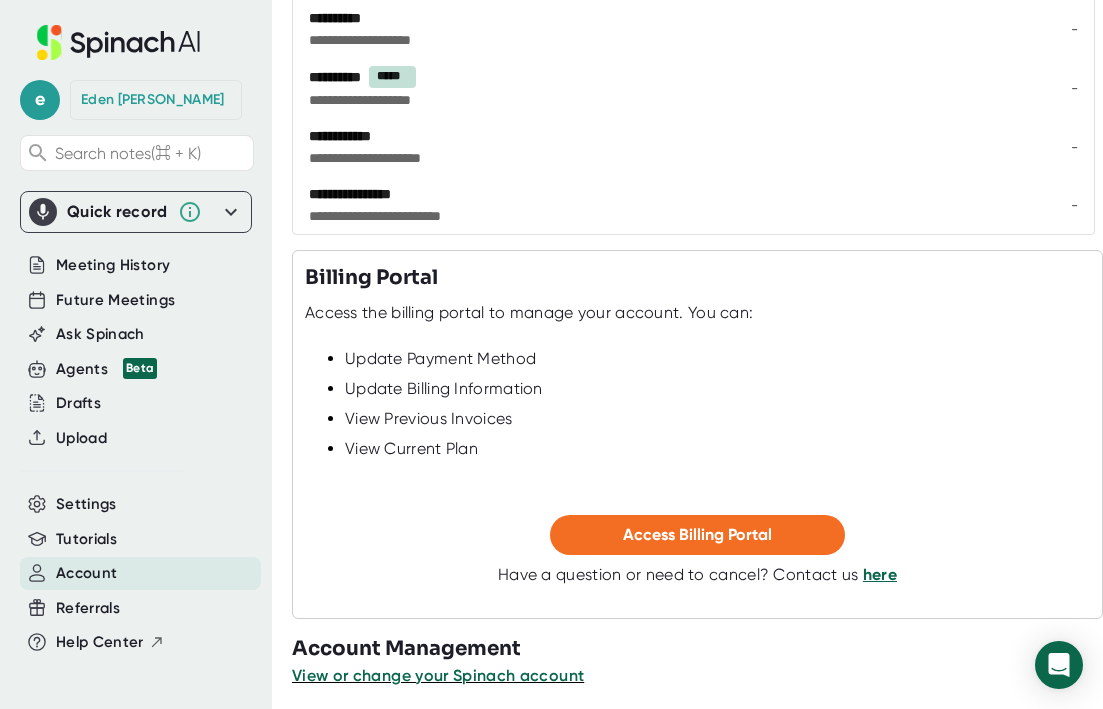 scroll, scrollTop: 395, scrollLeft: 0, axis: vertical 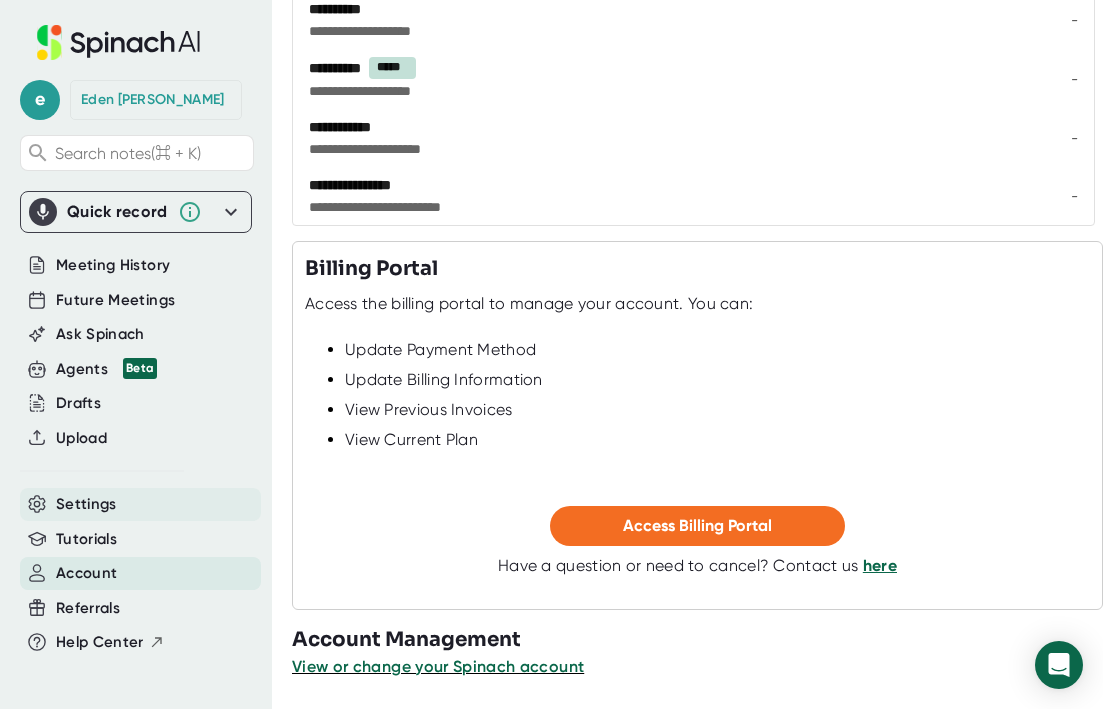 click on "Settings" at bounding box center [86, 504] 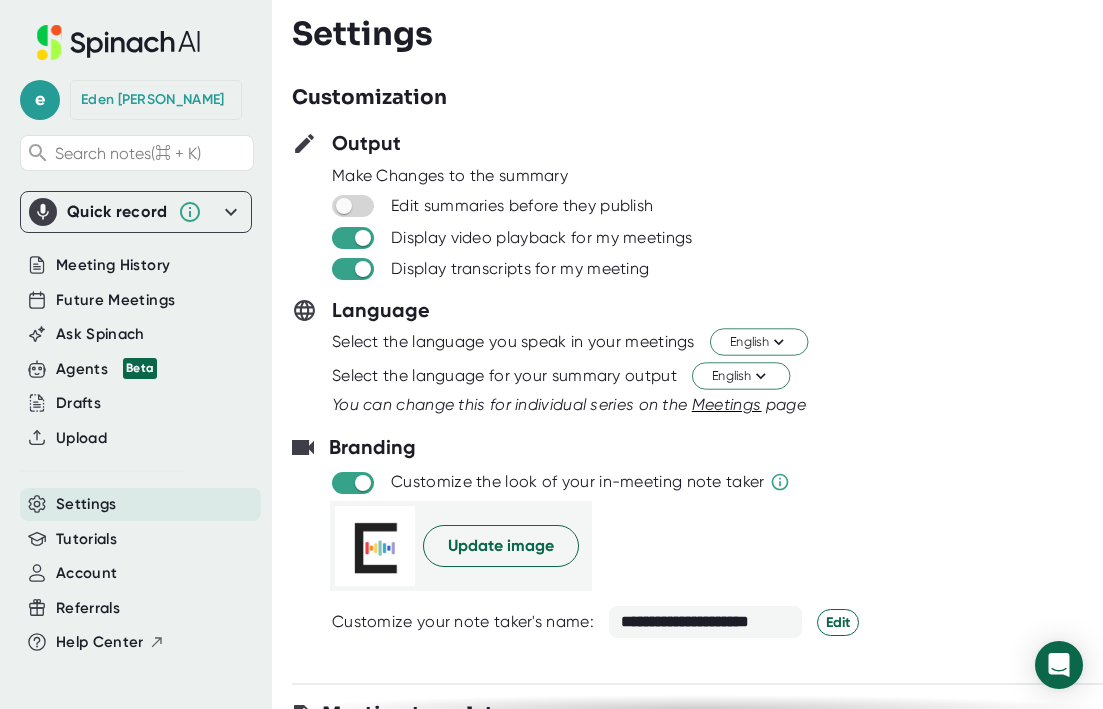 scroll, scrollTop: 0, scrollLeft: 0, axis: both 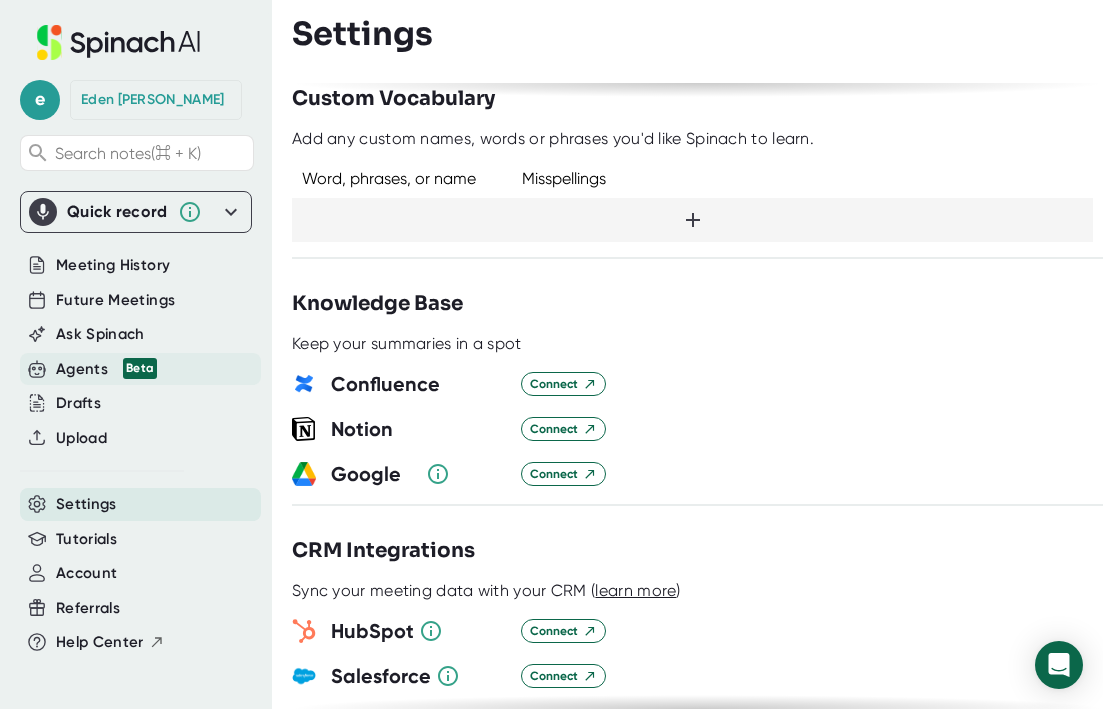 click on "Agents   Beta" at bounding box center [106, 369] 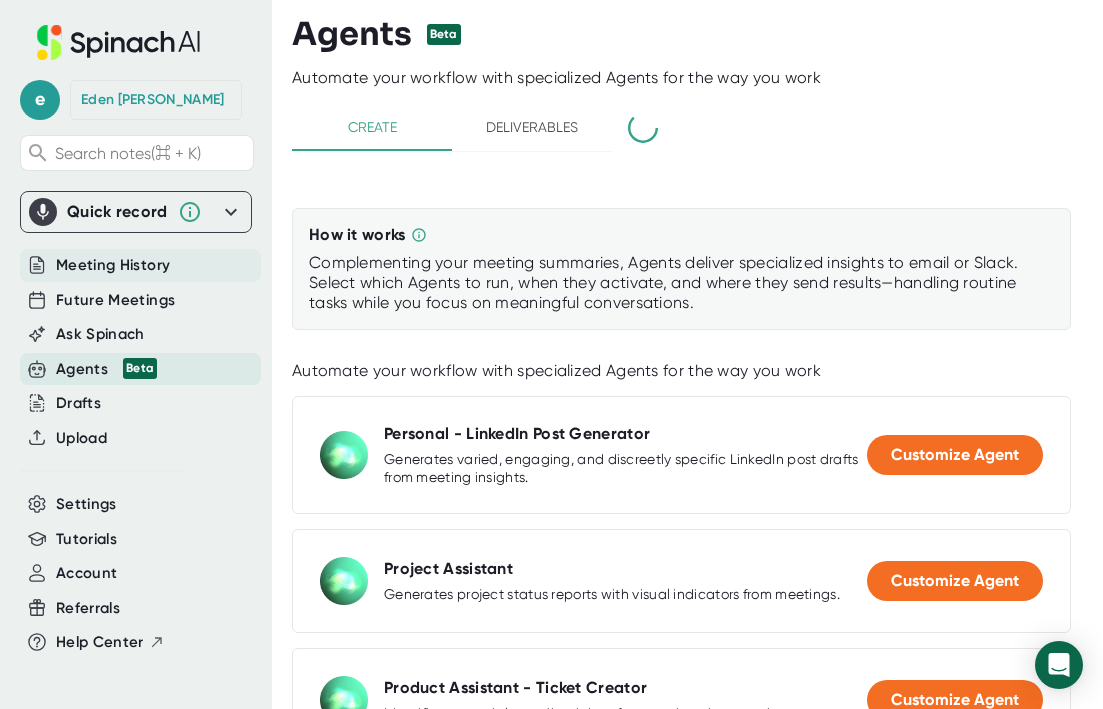 click on "Meeting History" at bounding box center [113, 265] 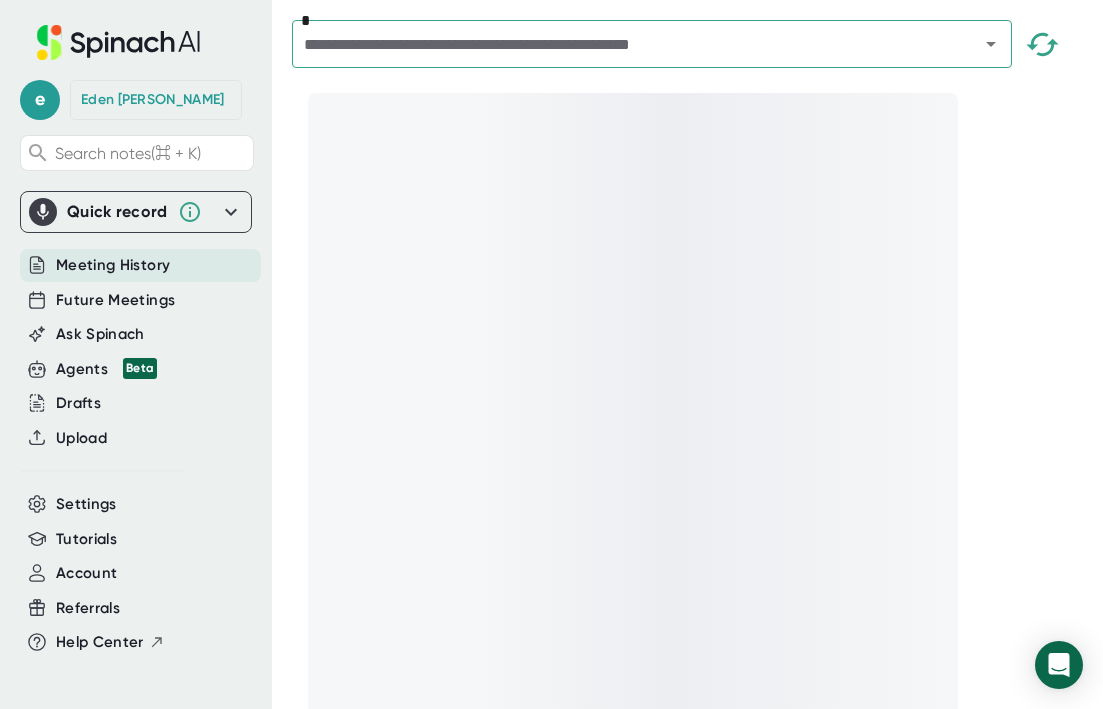 scroll, scrollTop: 560, scrollLeft: 0, axis: vertical 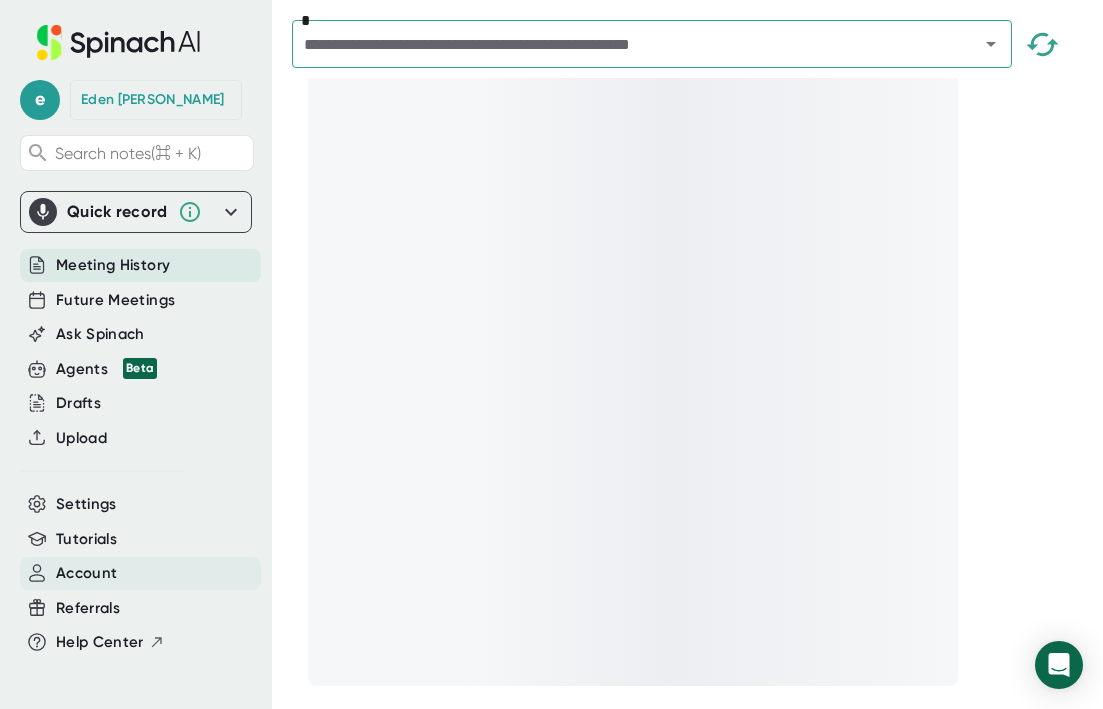 click on "Account" at bounding box center [86, 573] 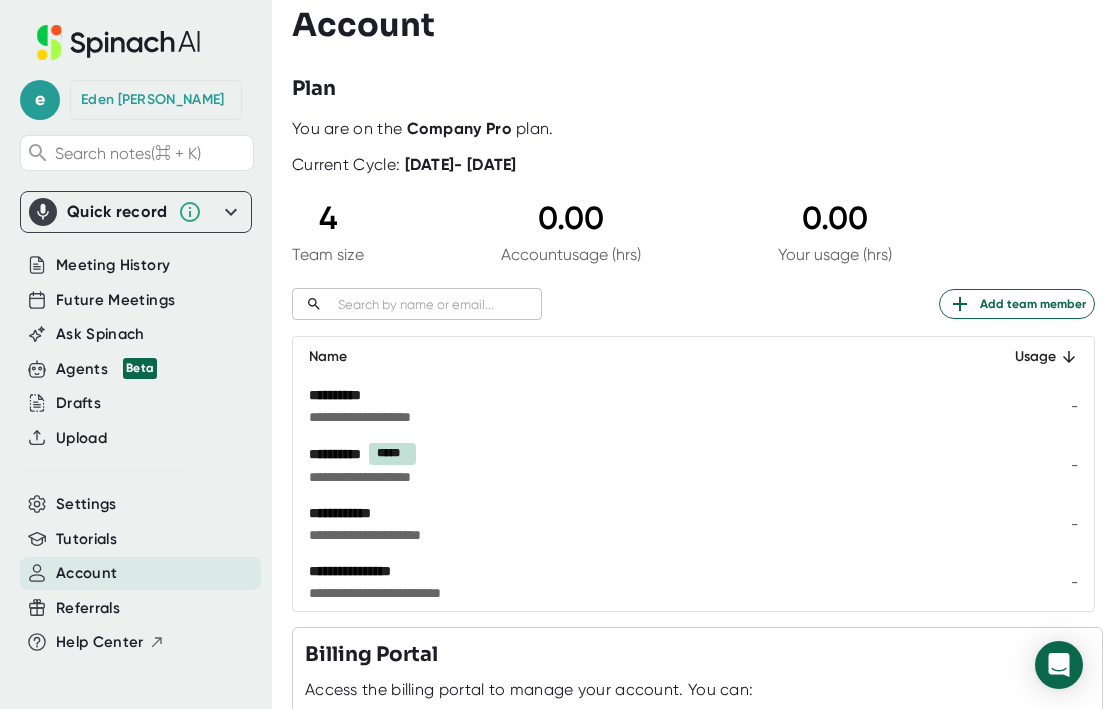 scroll, scrollTop: 0, scrollLeft: 0, axis: both 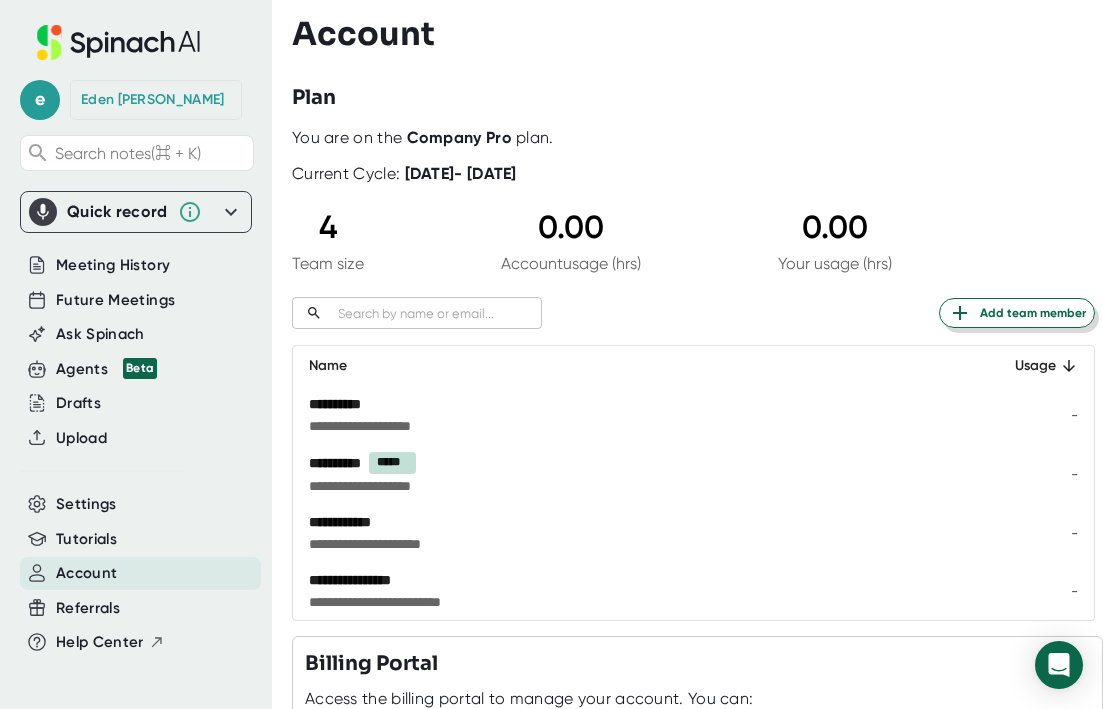 click 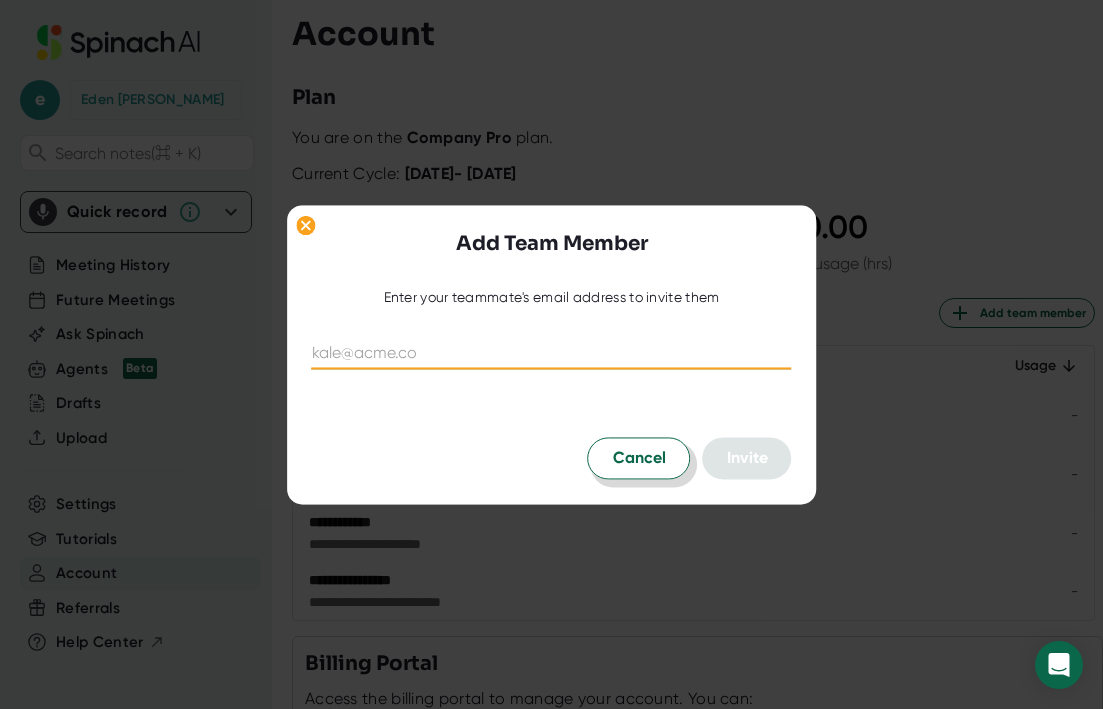 click on "Cancel" at bounding box center (639, 458) 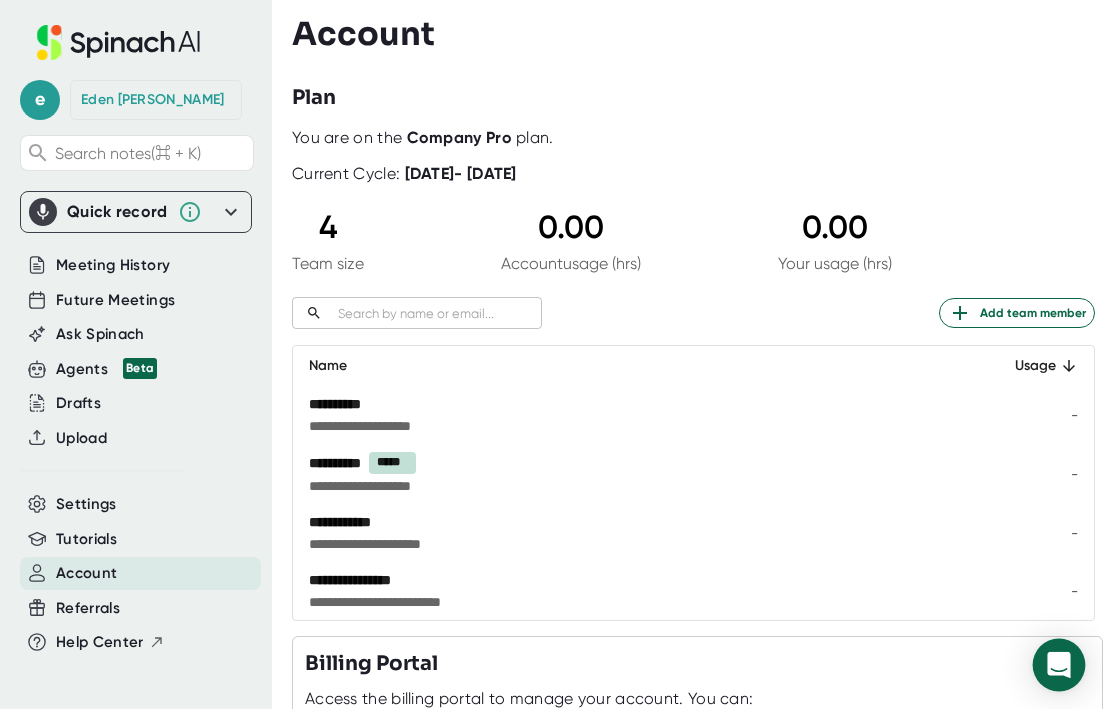 click 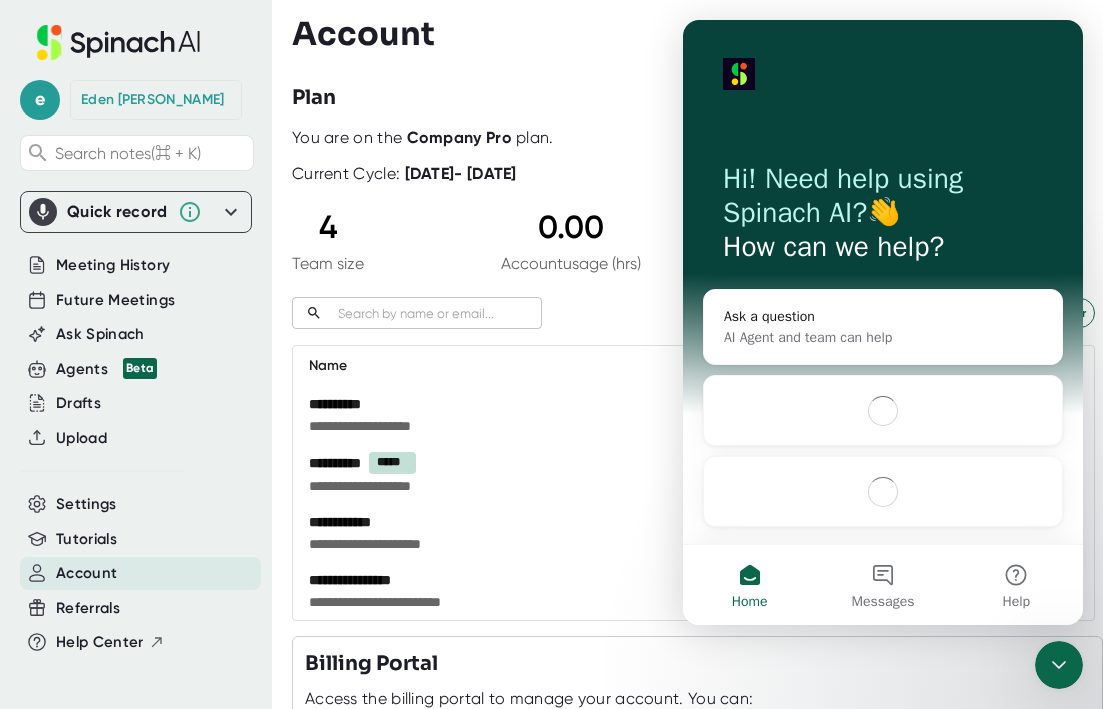 scroll, scrollTop: 0, scrollLeft: 0, axis: both 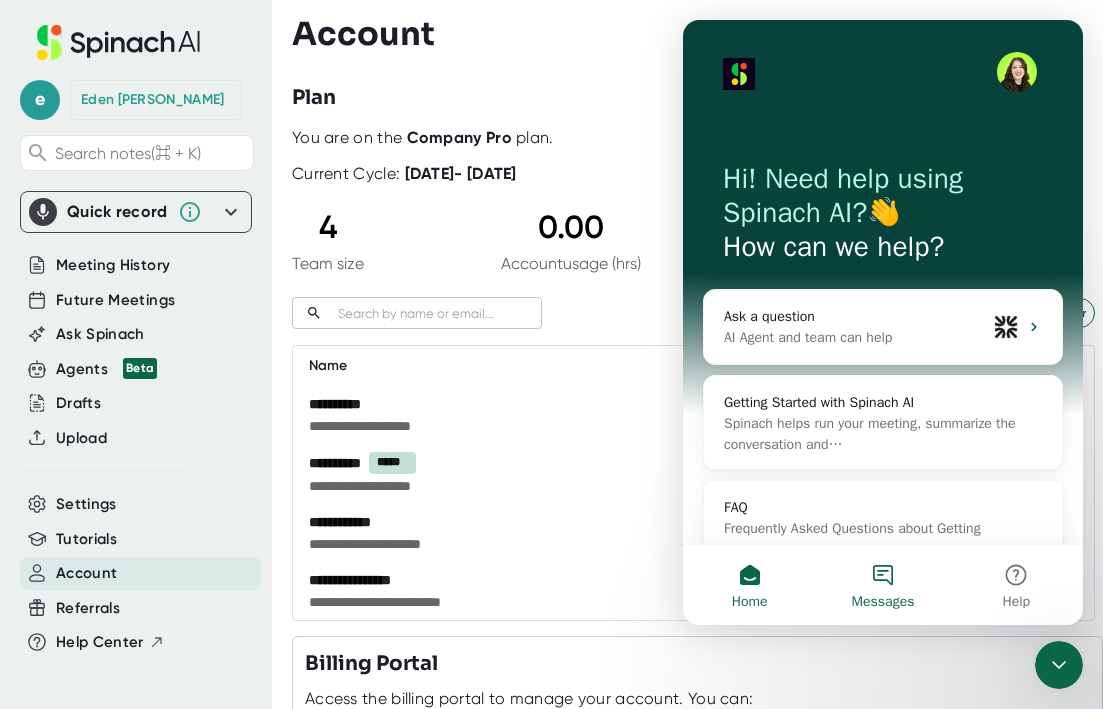 click on "Messages" at bounding box center [882, 585] 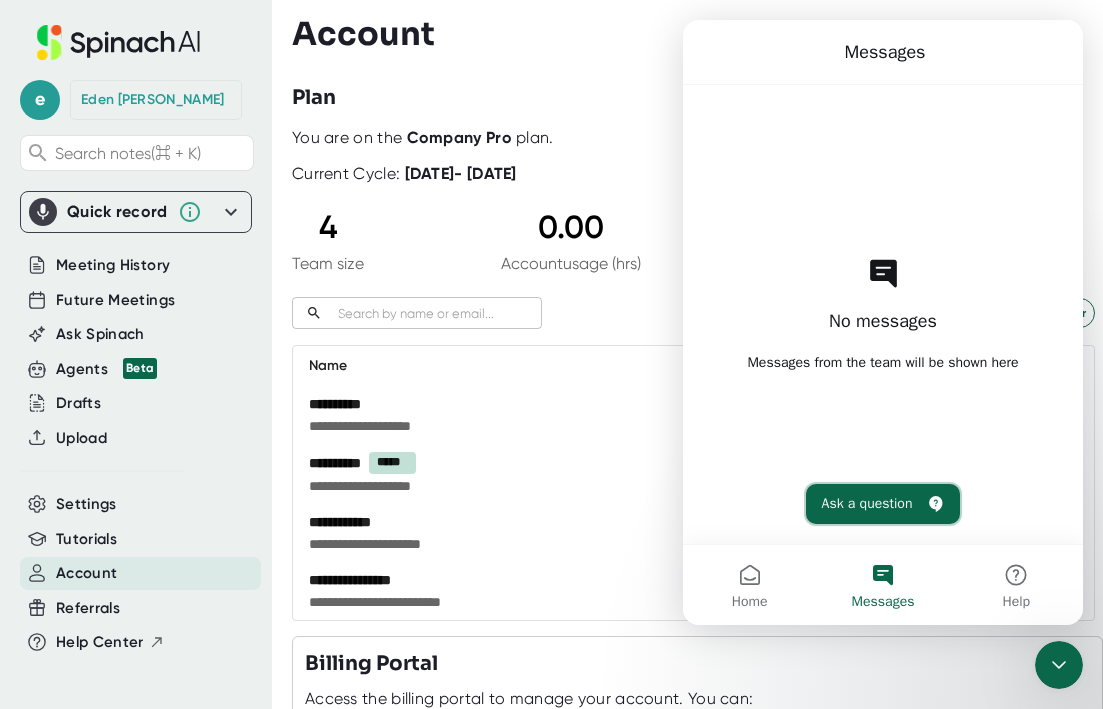 click on "Ask a question" at bounding box center [883, 504] 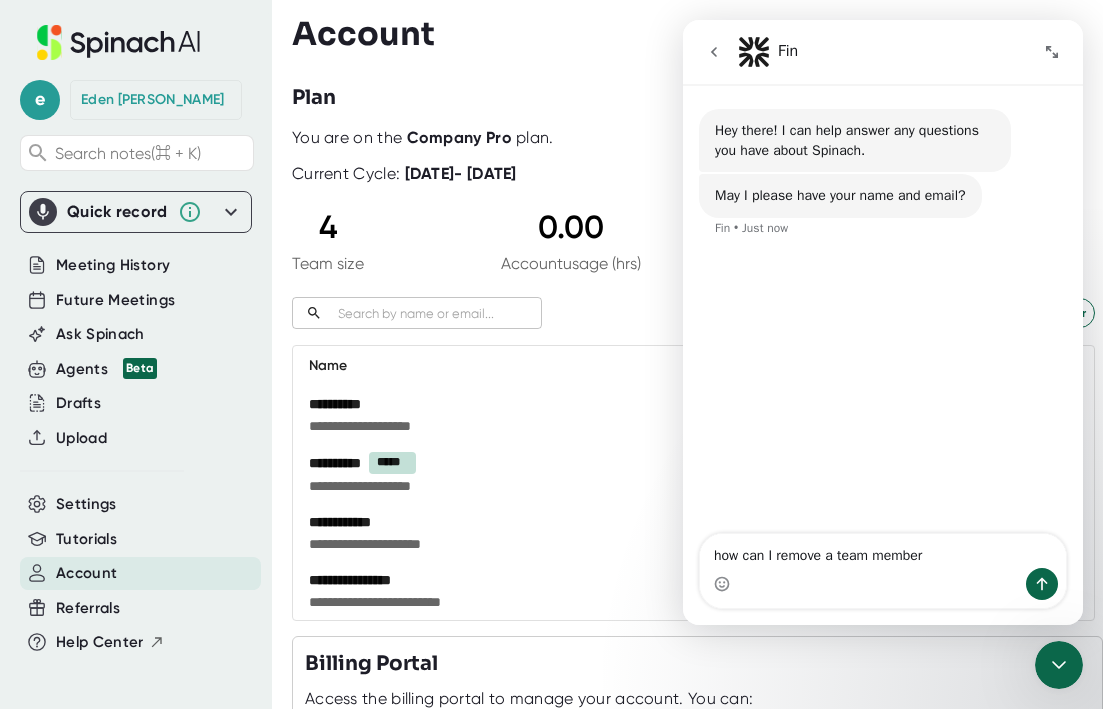 type on "how can I remove a team member?" 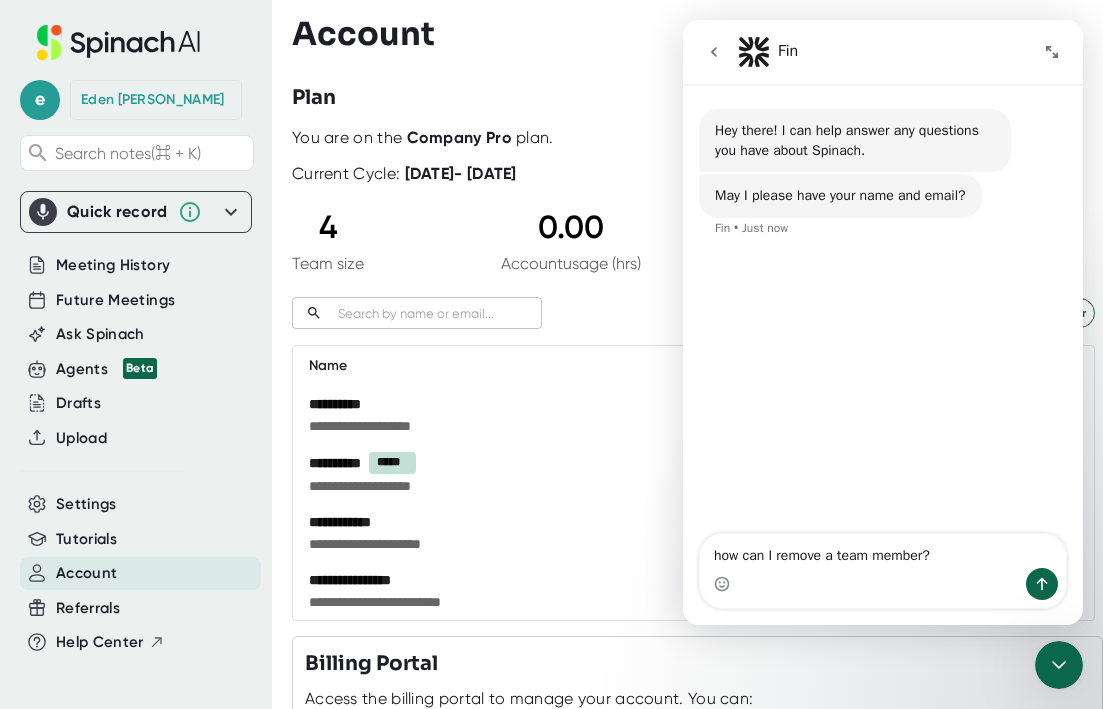type 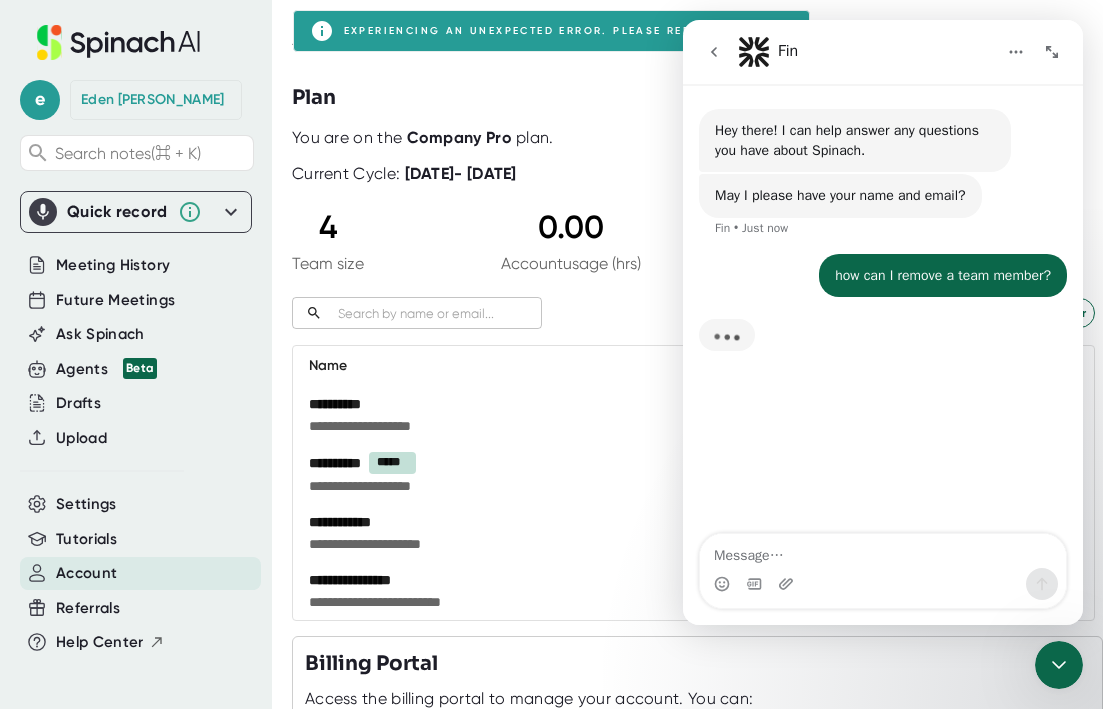 click at bounding box center [697, 120] 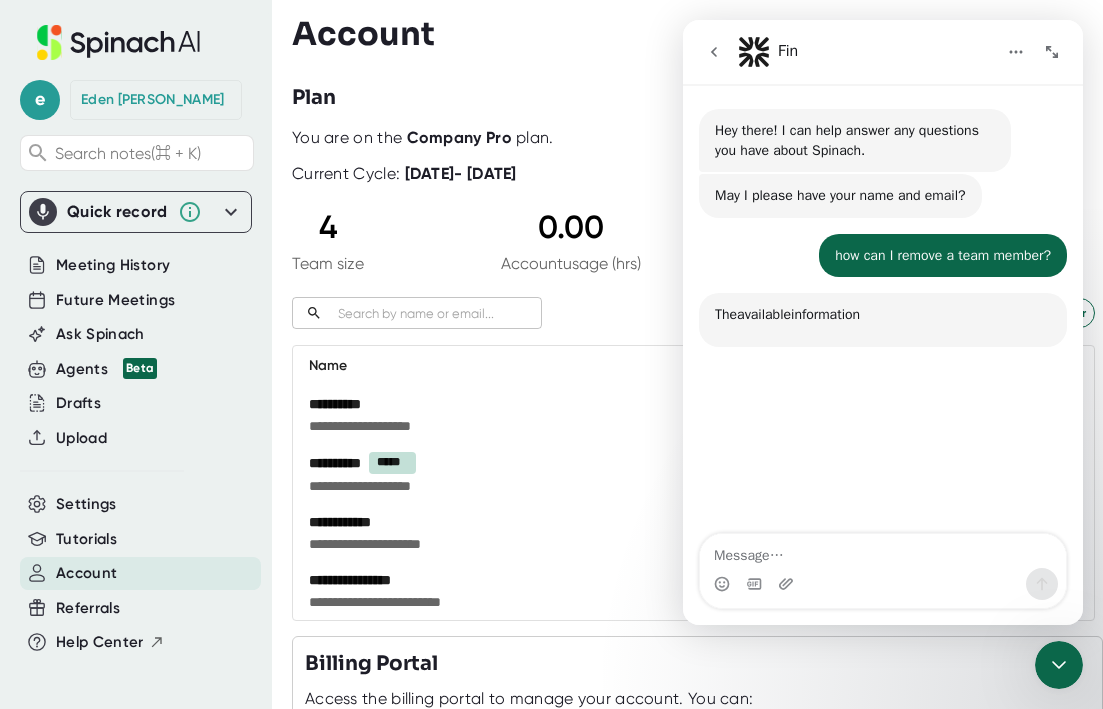 scroll, scrollTop: 3, scrollLeft: 0, axis: vertical 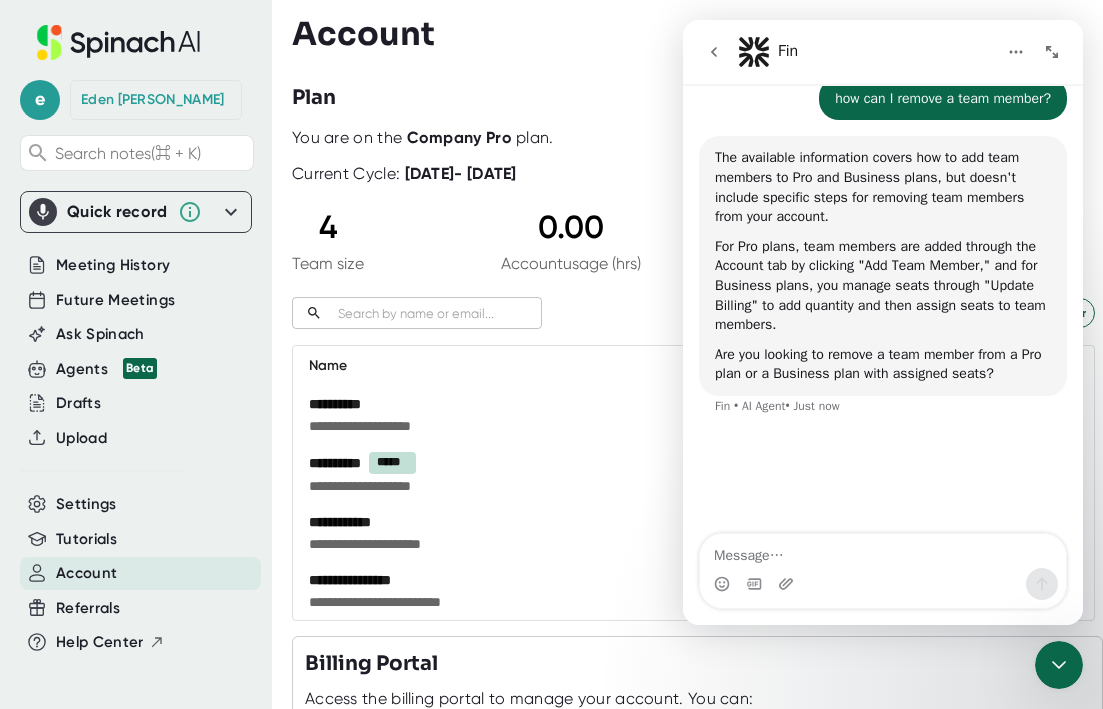 click at bounding box center [883, 584] 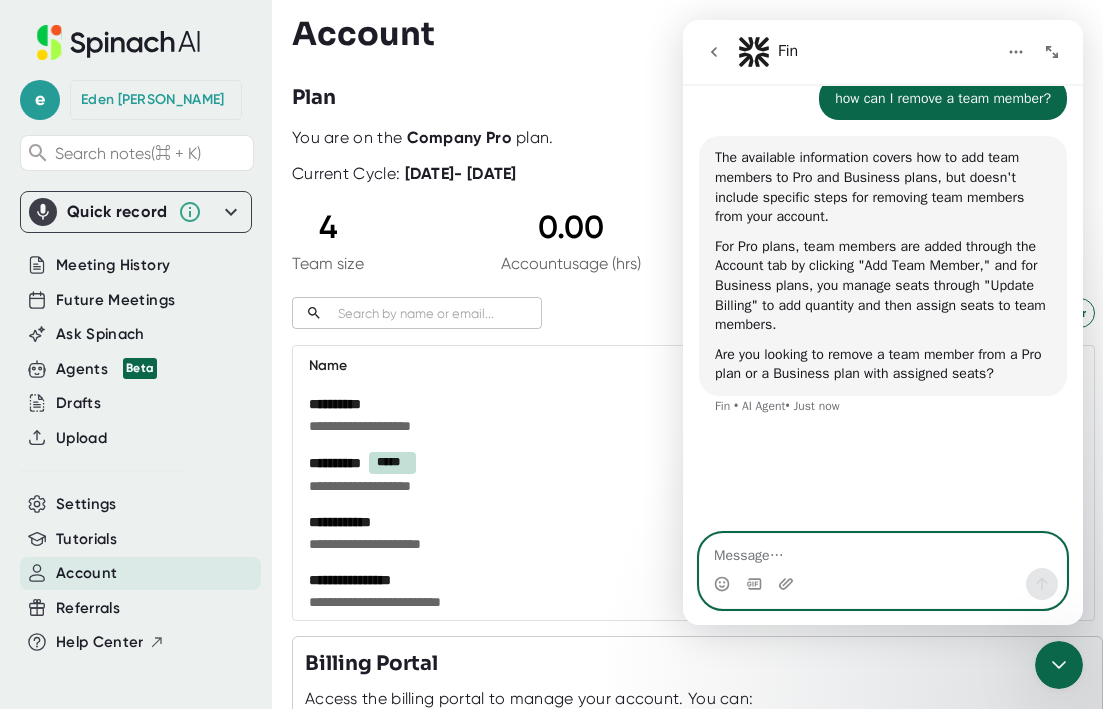 click at bounding box center [883, 551] 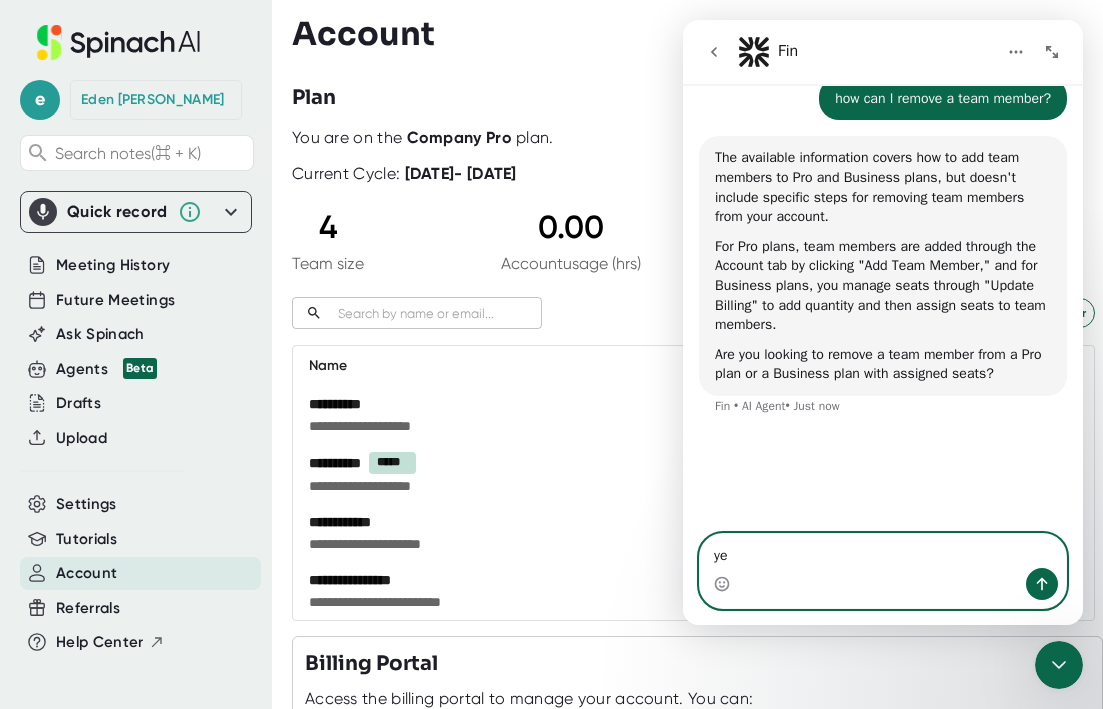 type on "yes" 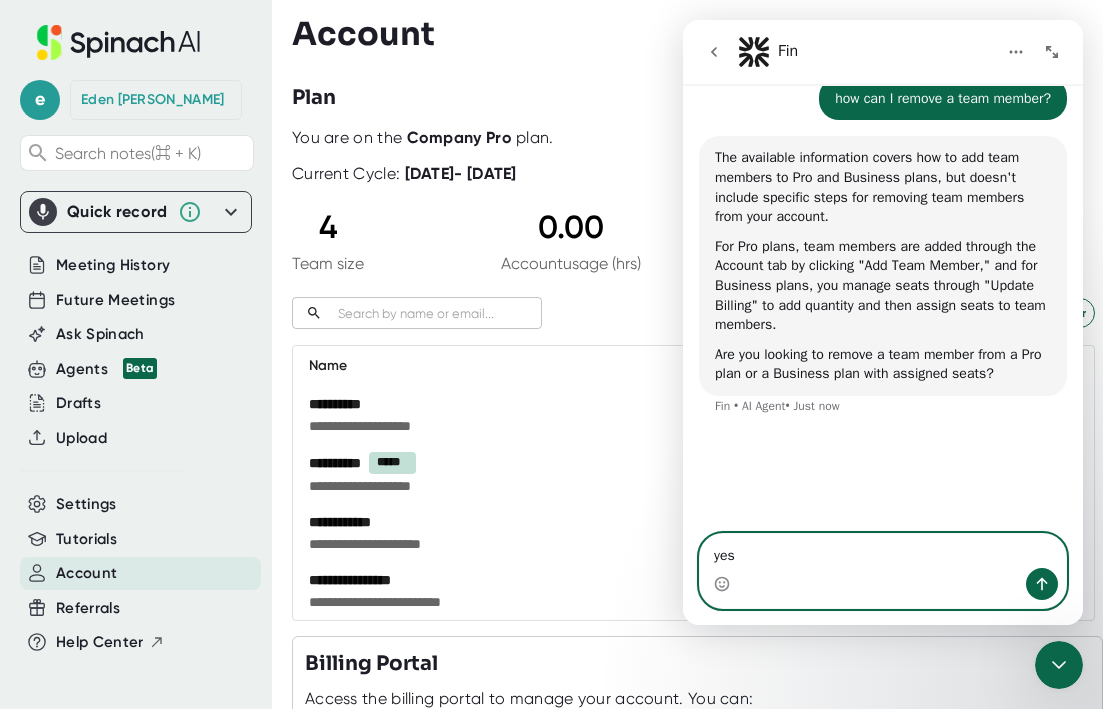type 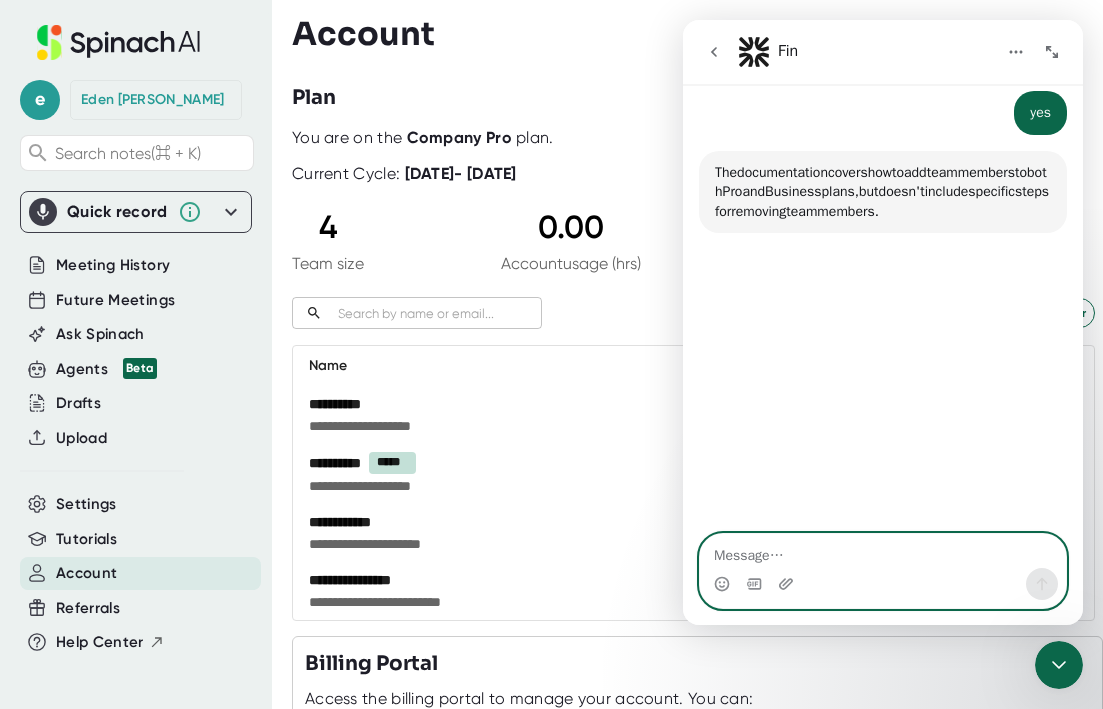 scroll, scrollTop: 489, scrollLeft: 0, axis: vertical 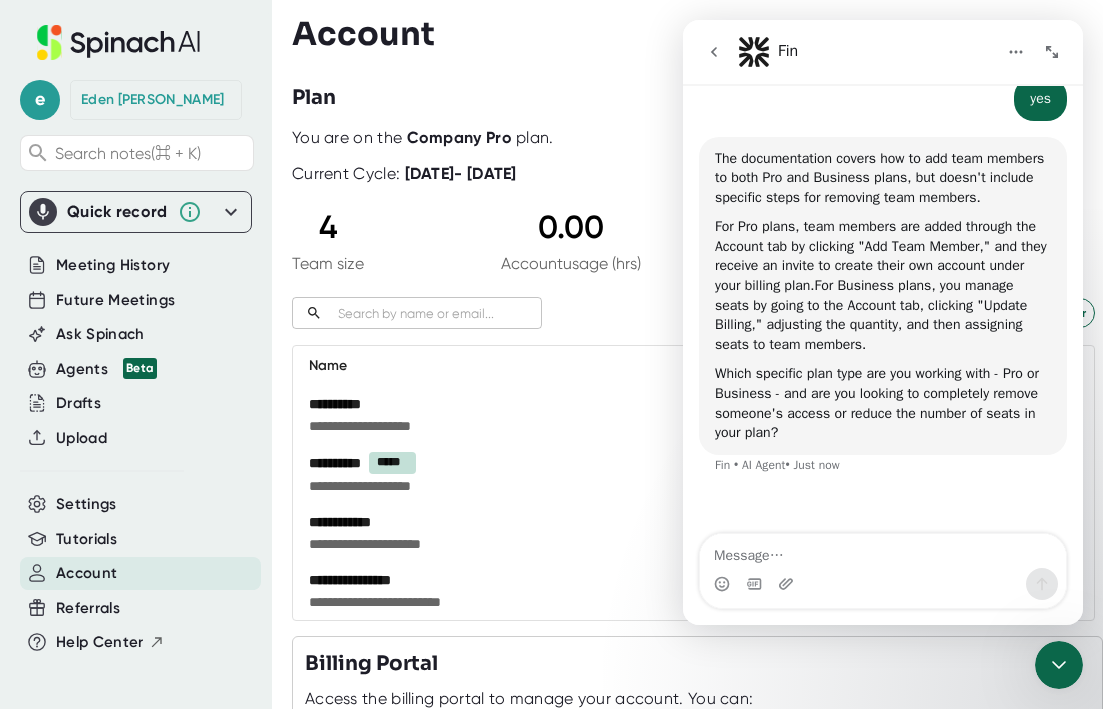 click 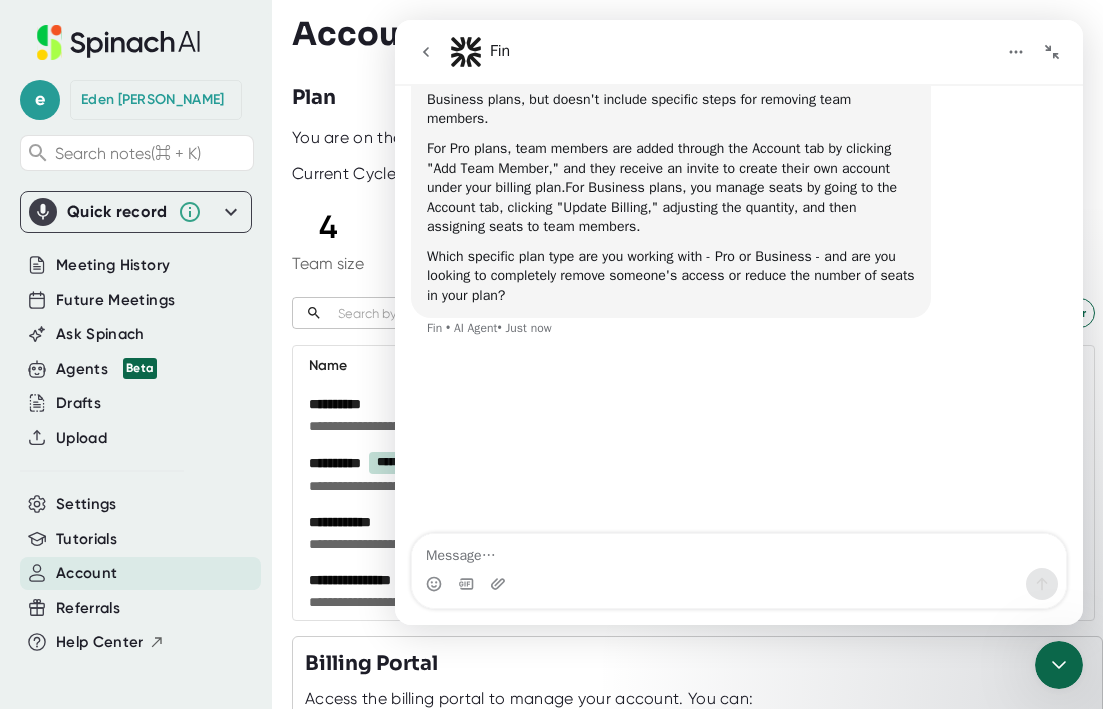 click 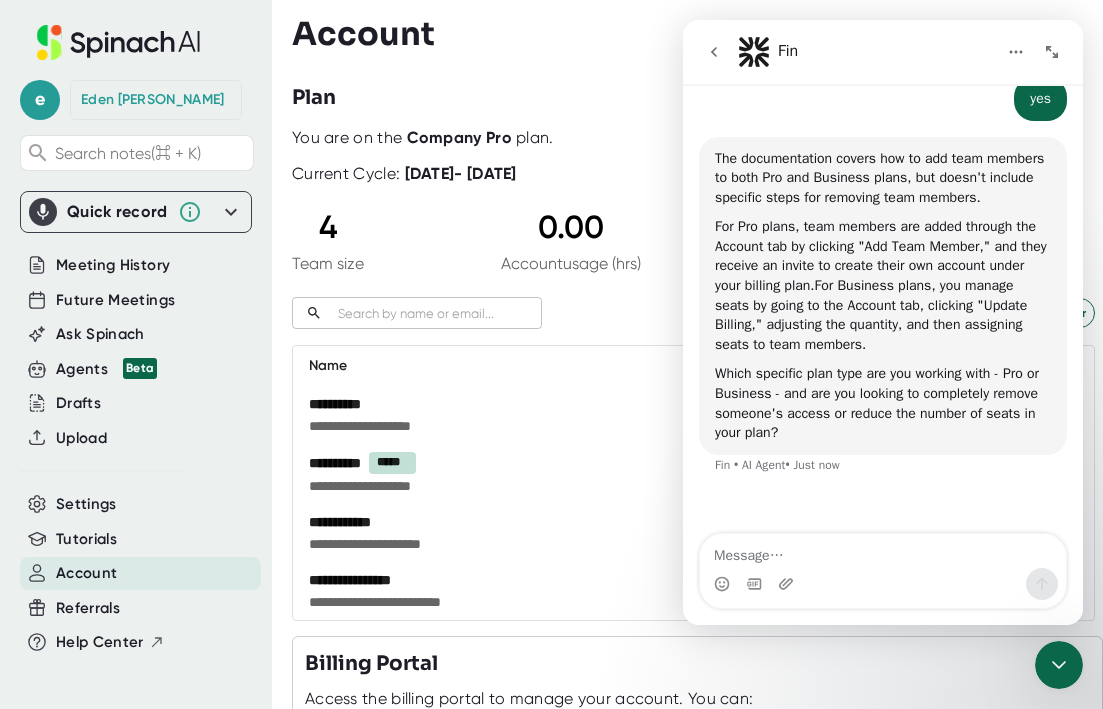 click at bounding box center [697, 68] 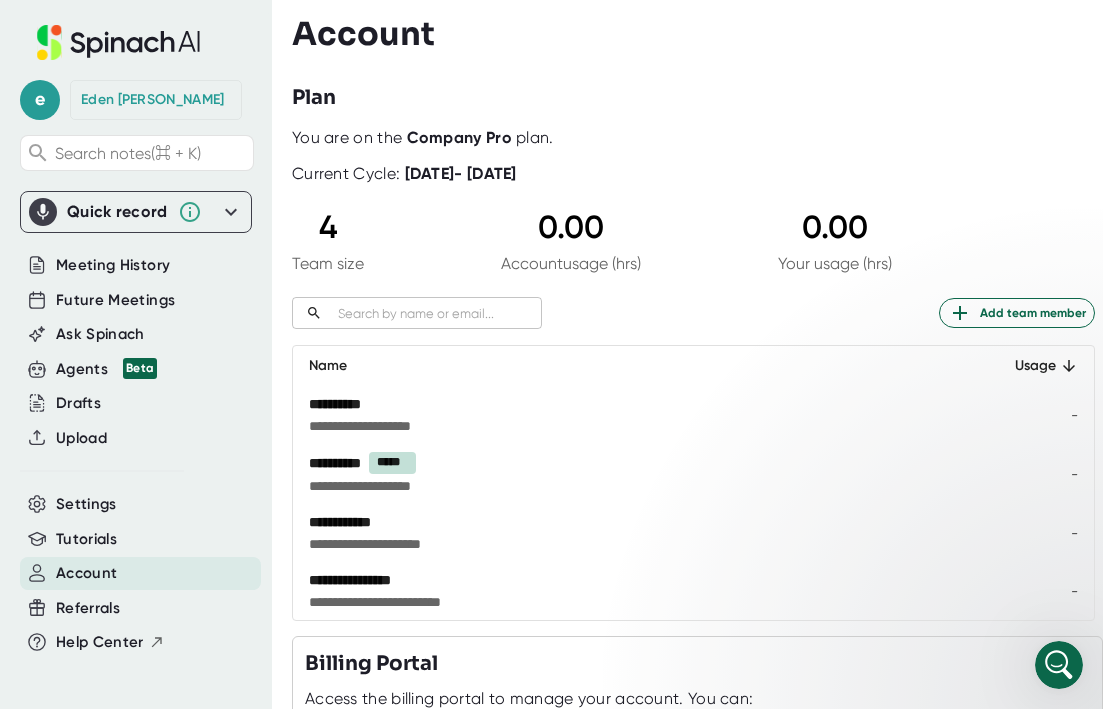 scroll, scrollTop: 0, scrollLeft: 0, axis: both 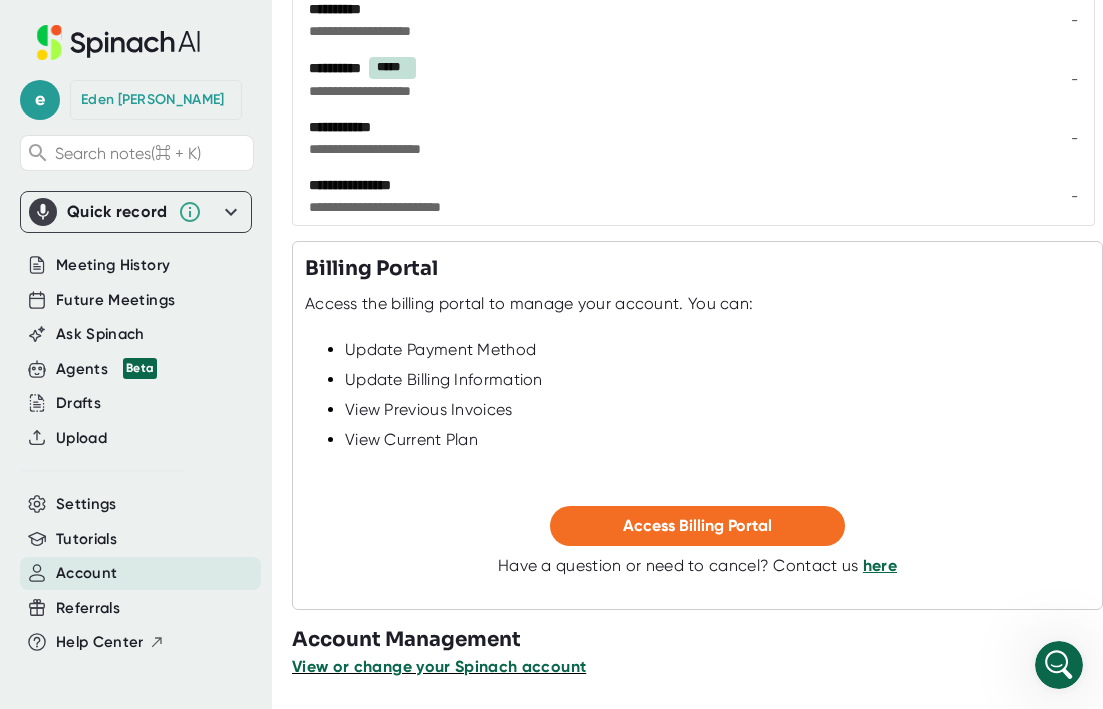 click on "View or change your Spinach account" at bounding box center (439, 666) 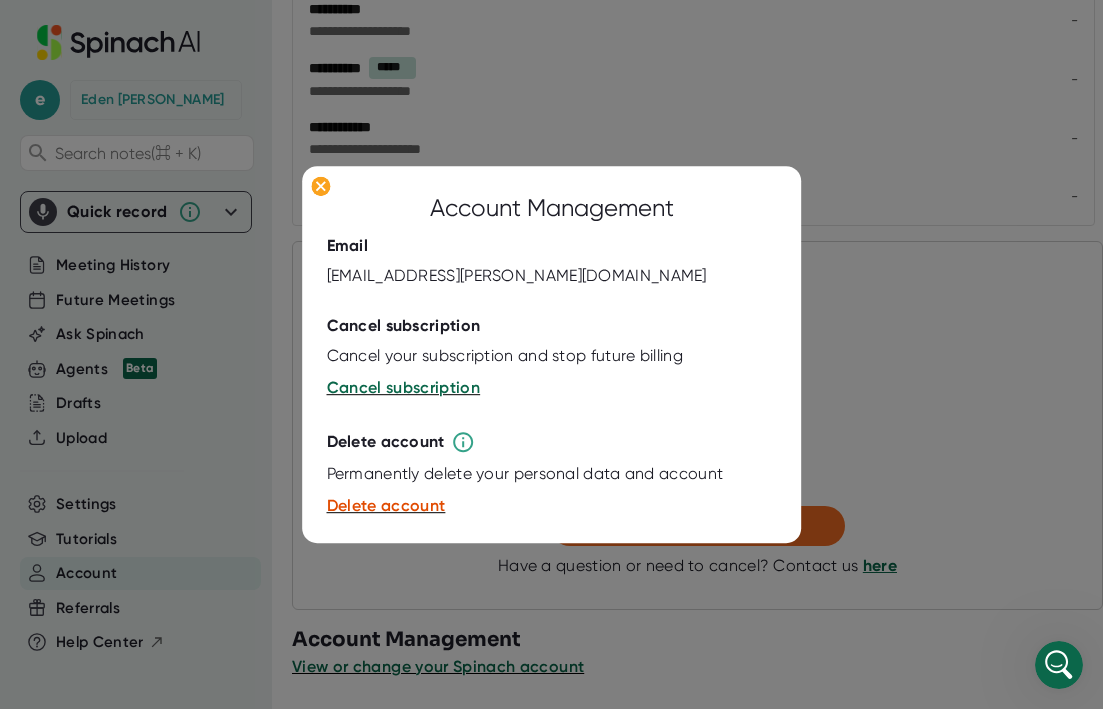 click at bounding box center [551, 354] 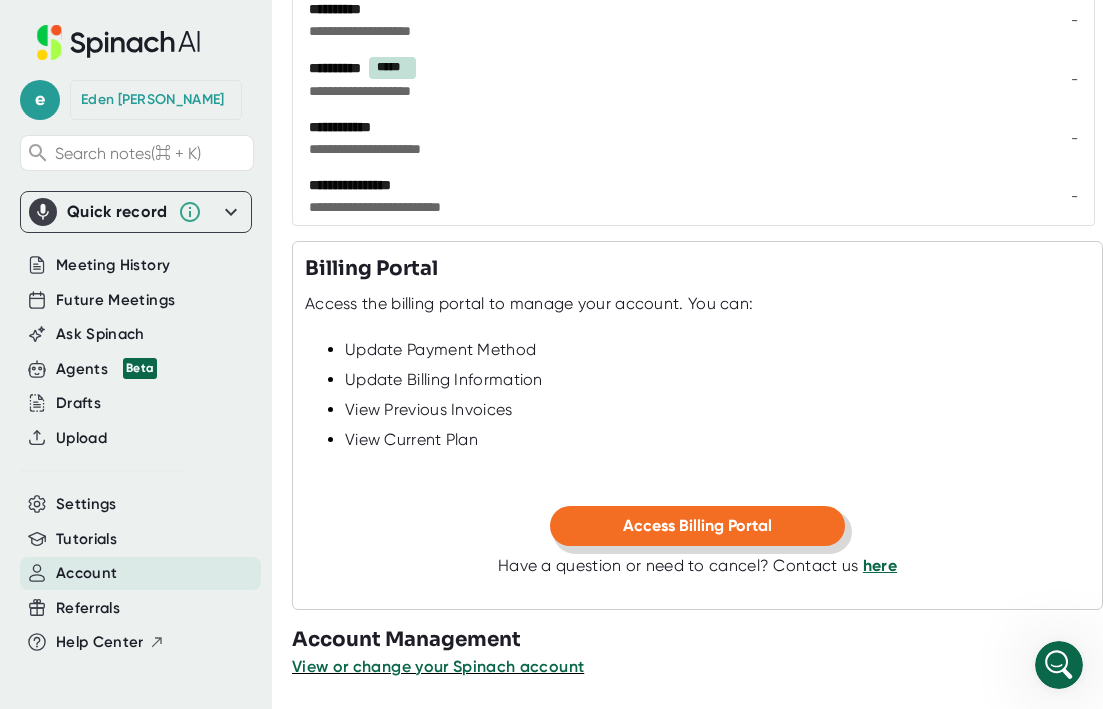 click on "Access Billing Portal" at bounding box center (697, 525) 